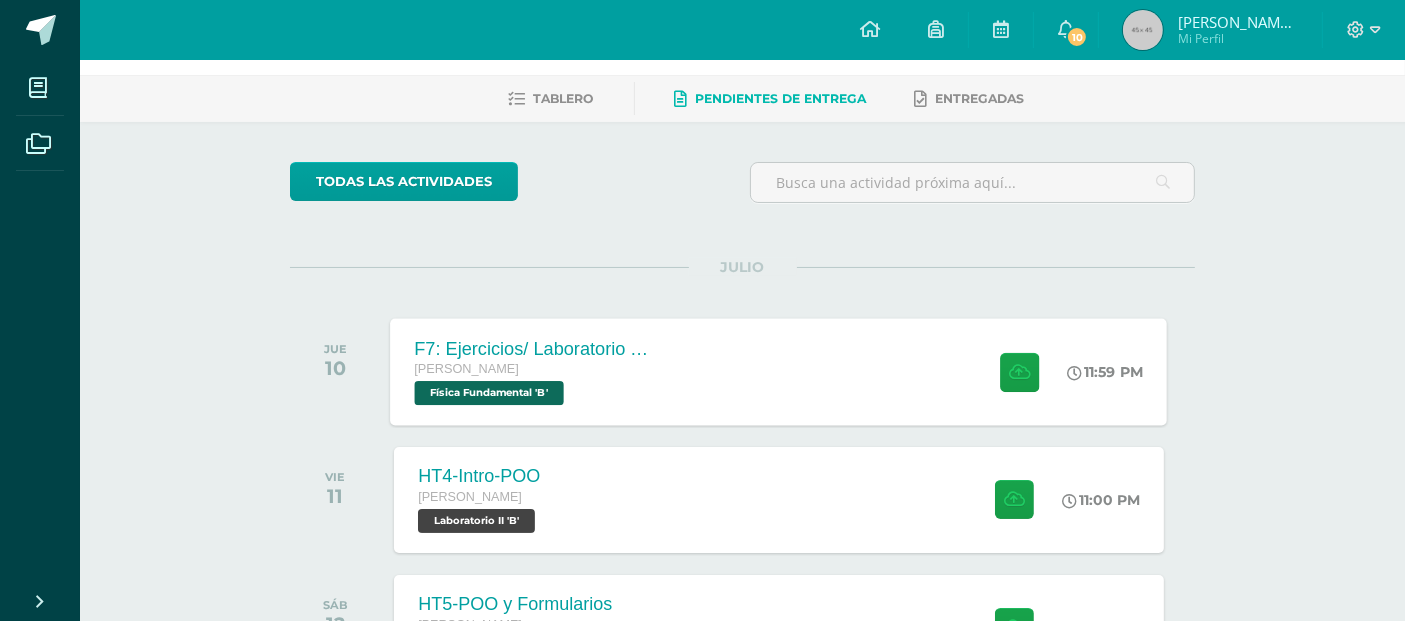 scroll, scrollTop: 111, scrollLeft: 0, axis: vertical 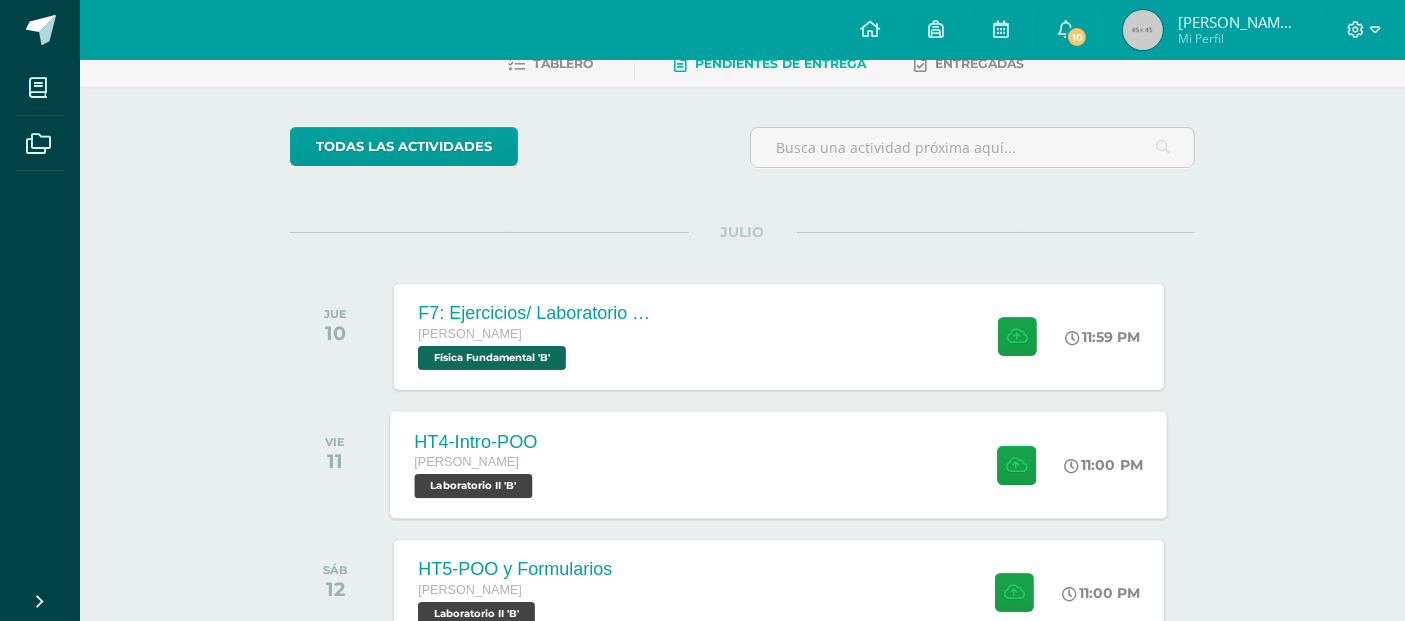 click on "HT4-Intro-POO
Quinto Bachillerato
Laboratorio II 'B'
11:00 PM
HT4-Intro-POO
Laboratorio II" at bounding box center [779, 464] 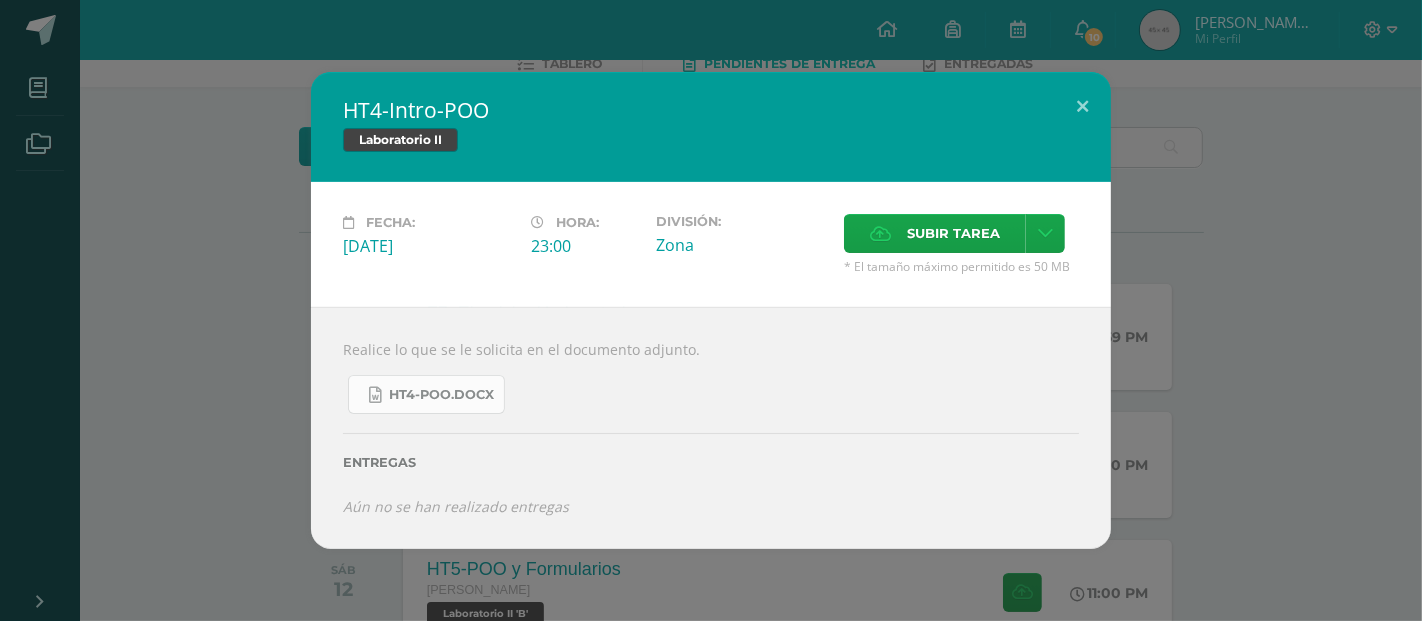 click on "HT4-POO.docx" at bounding box center (441, 395) 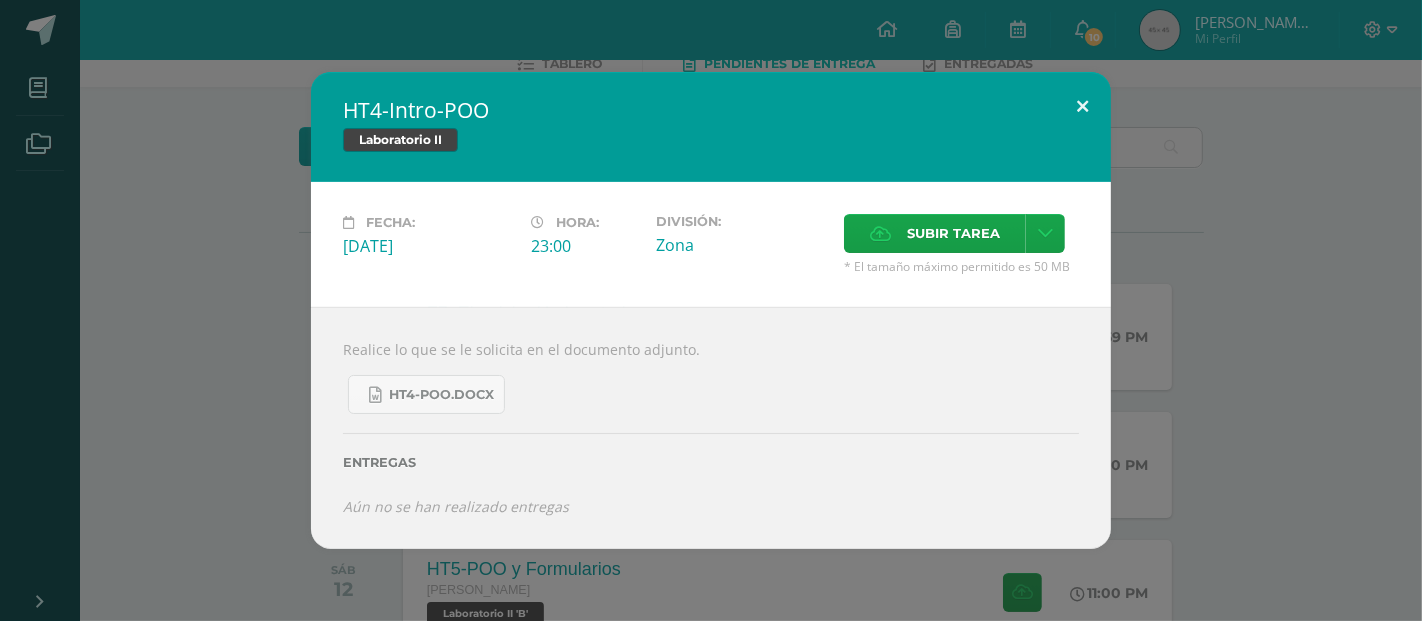 click at bounding box center [1082, 106] 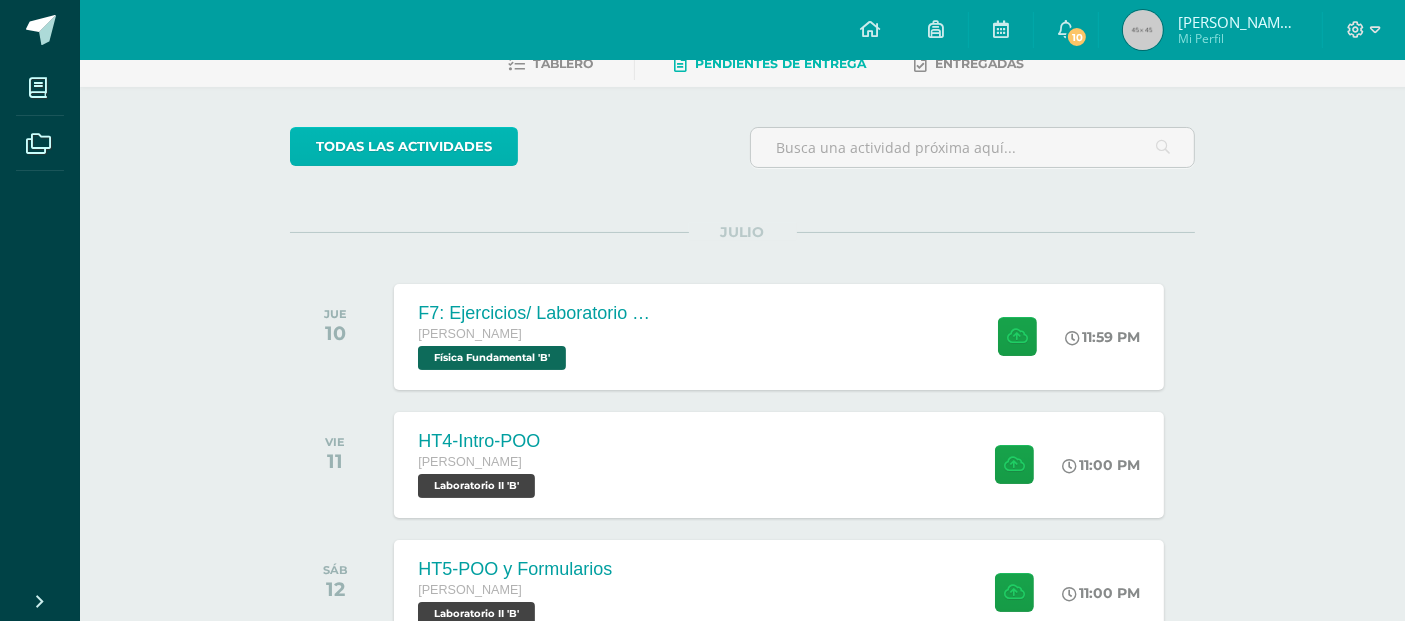 click on "todas las Actividades" at bounding box center [404, 146] 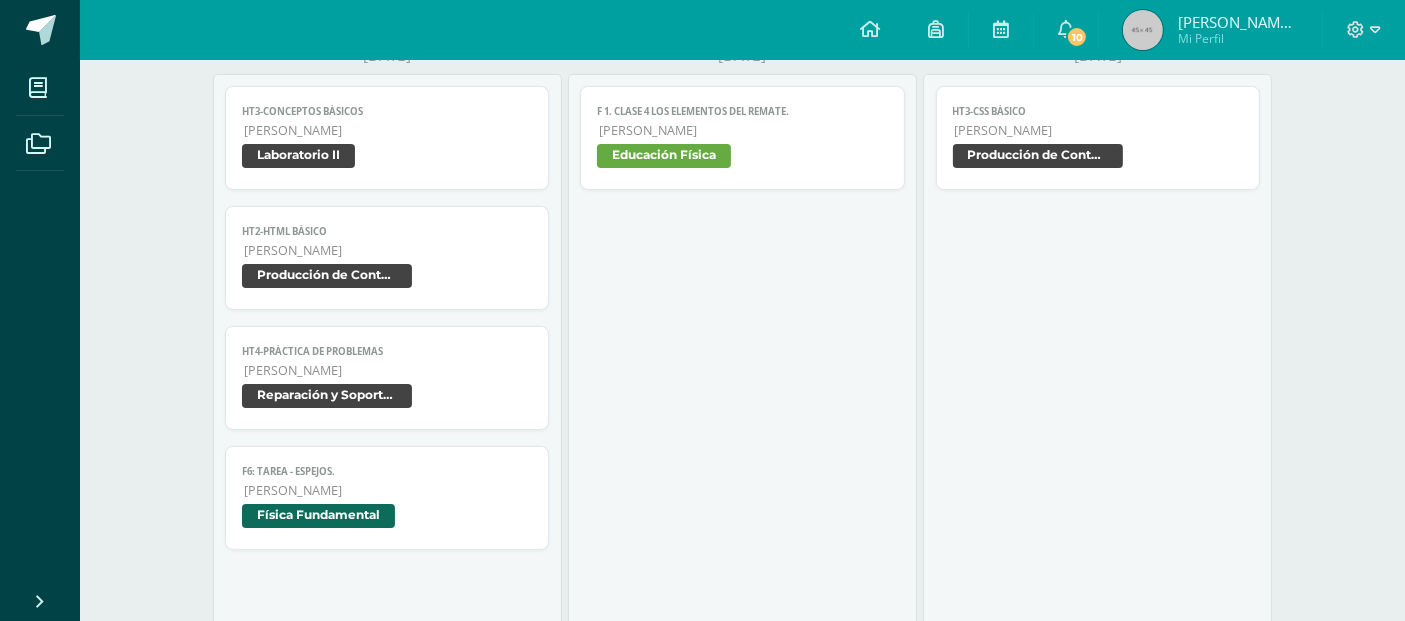 scroll, scrollTop: 333, scrollLeft: 0, axis: vertical 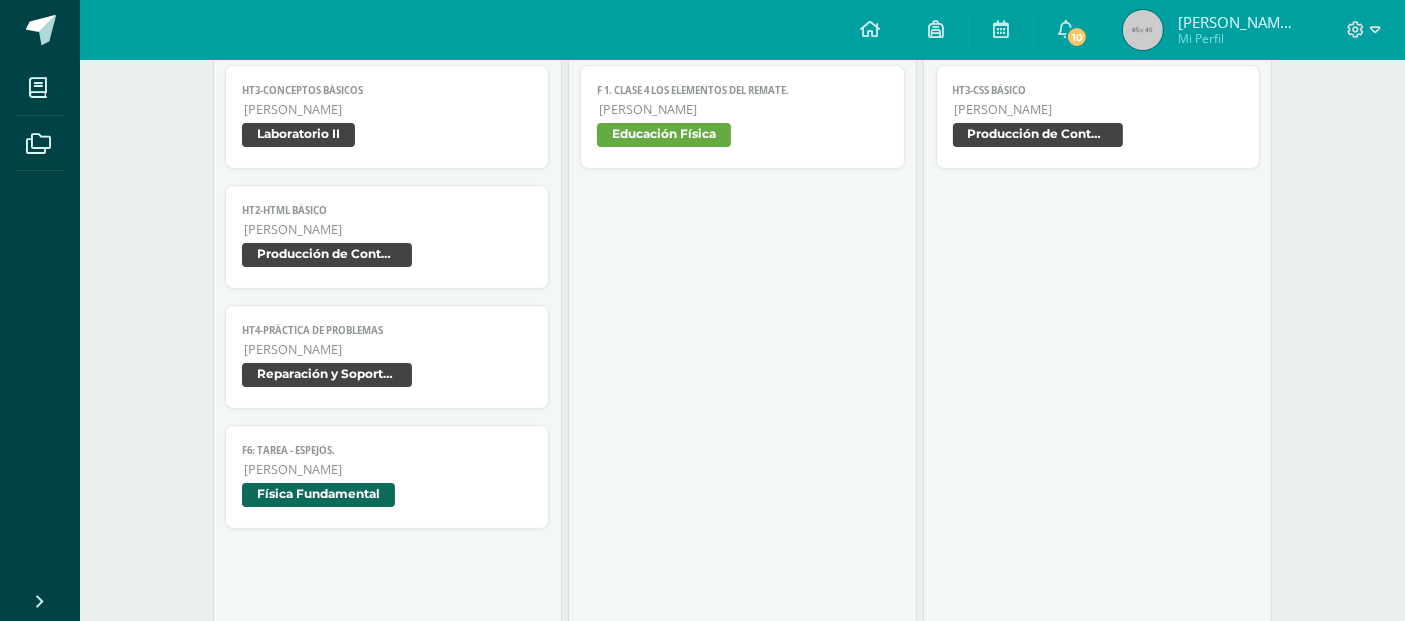 click on "[PERSON_NAME]" at bounding box center [1099, 109] 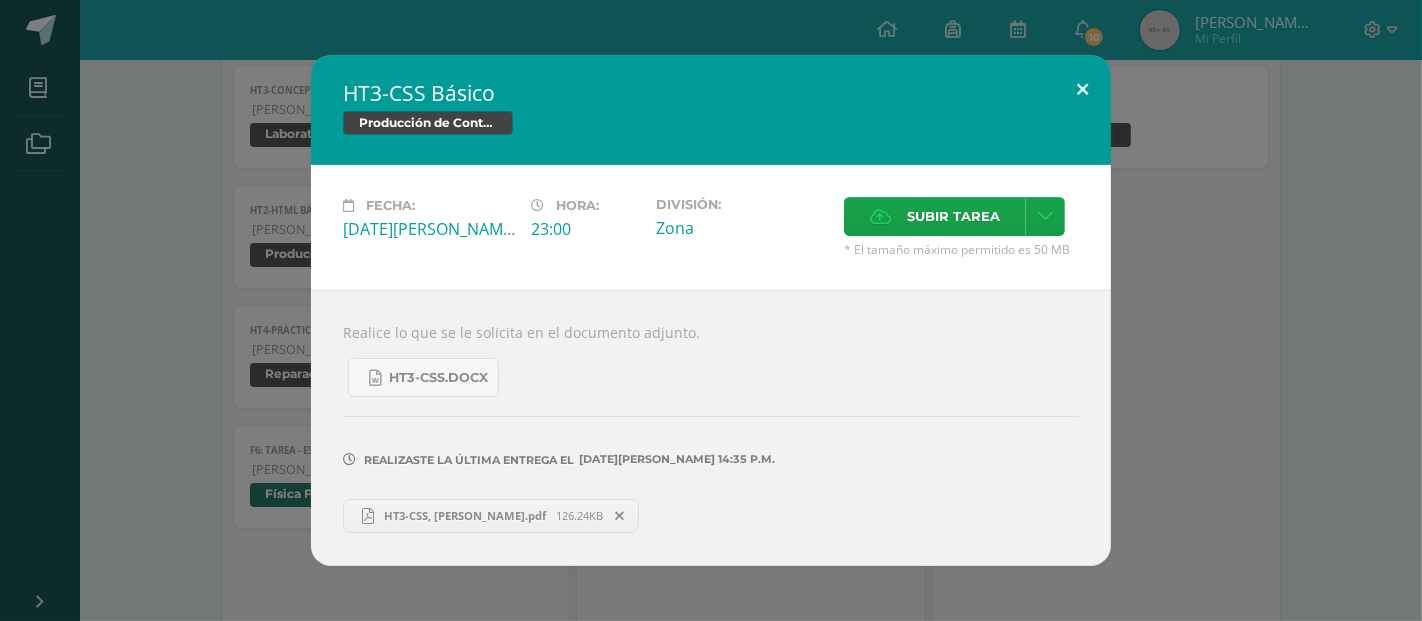 click at bounding box center (1082, 89) 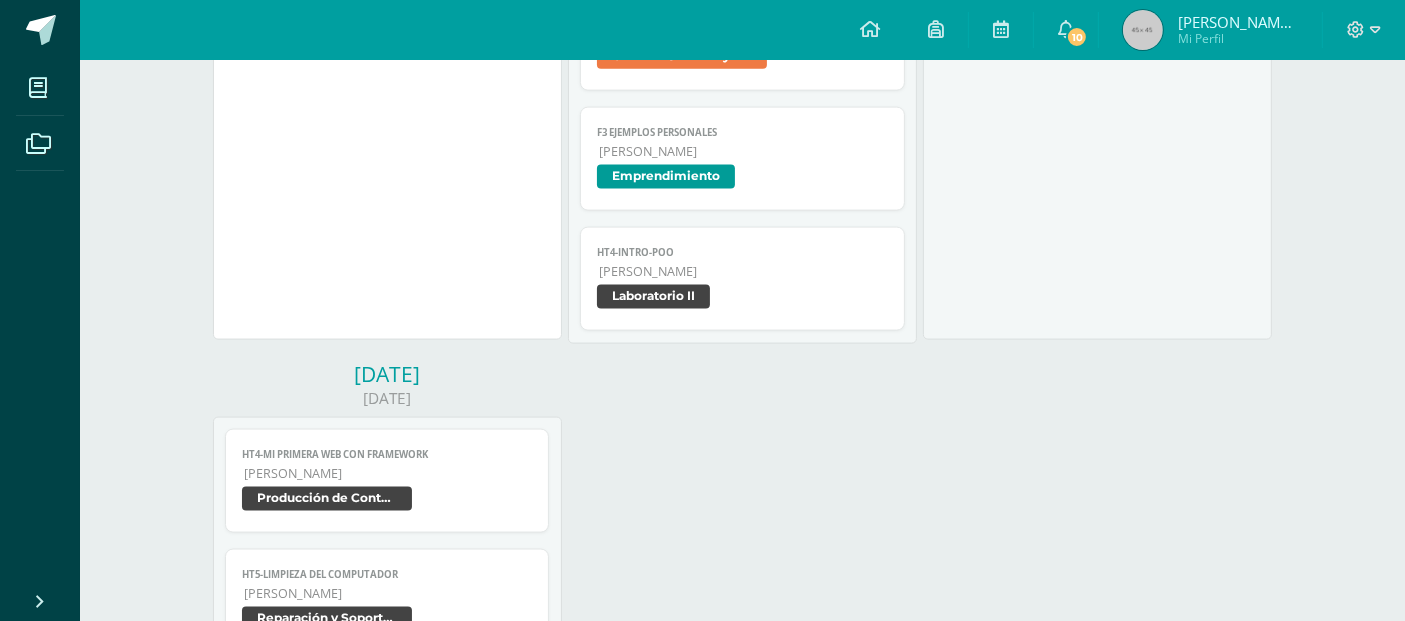 scroll, scrollTop: 2777, scrollLeft: 0, axis: vertical 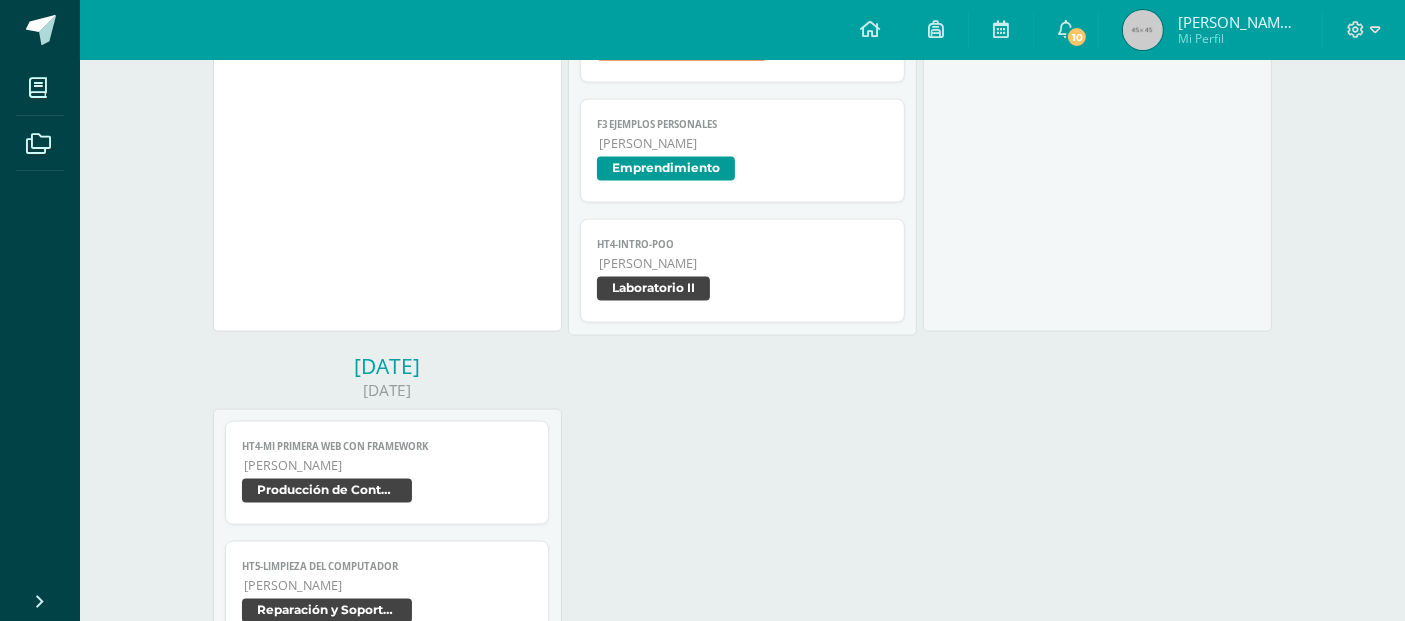 click on "[PERSON_NAME]" at bounding box center (743, 263) 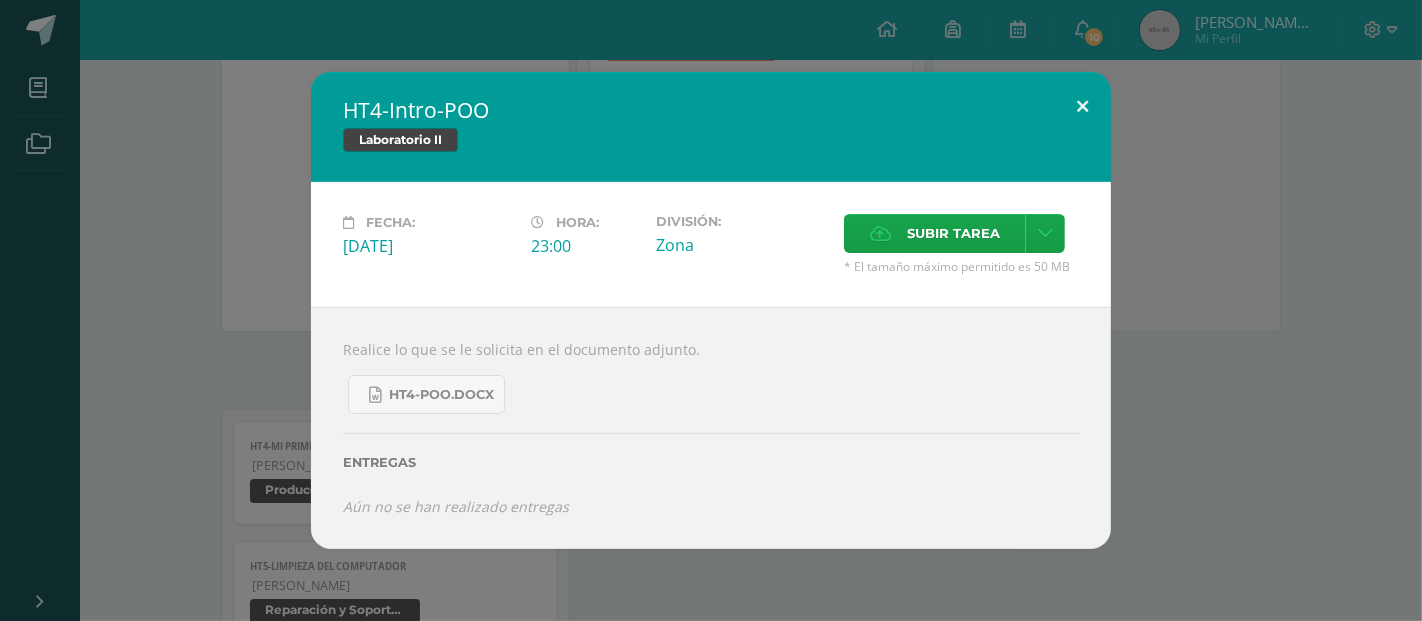 click at bounding box center [1082, 106] 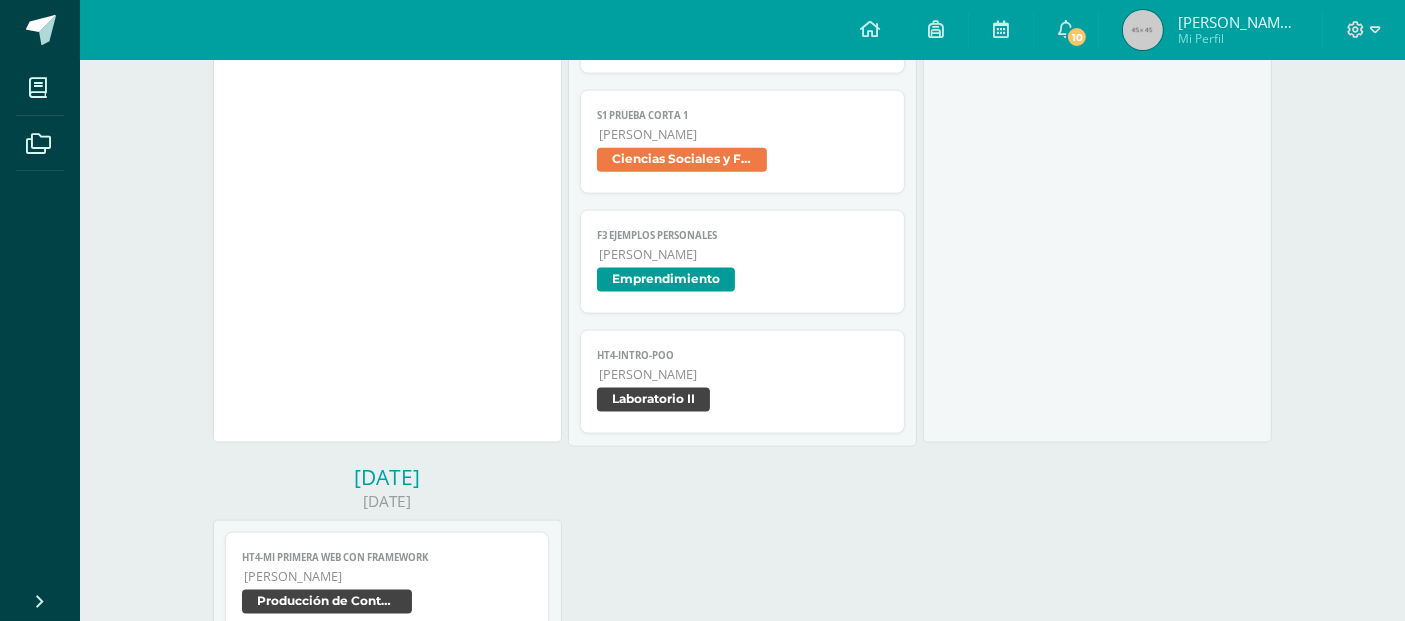 scroll, scrollTop: 2777, scrollLeft: 0, axis: vertical 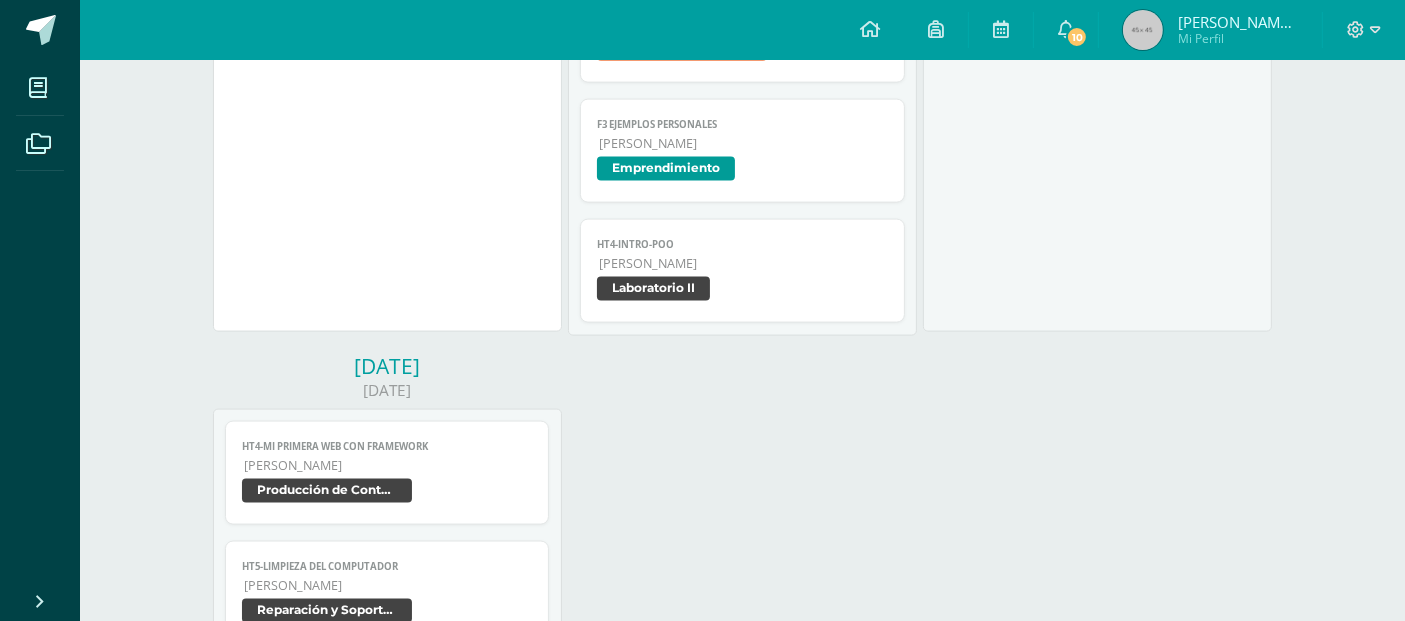 click on "HT4-Intro-[PERSON_NAME] Laboratorio II" at bounding box center [742, 271] 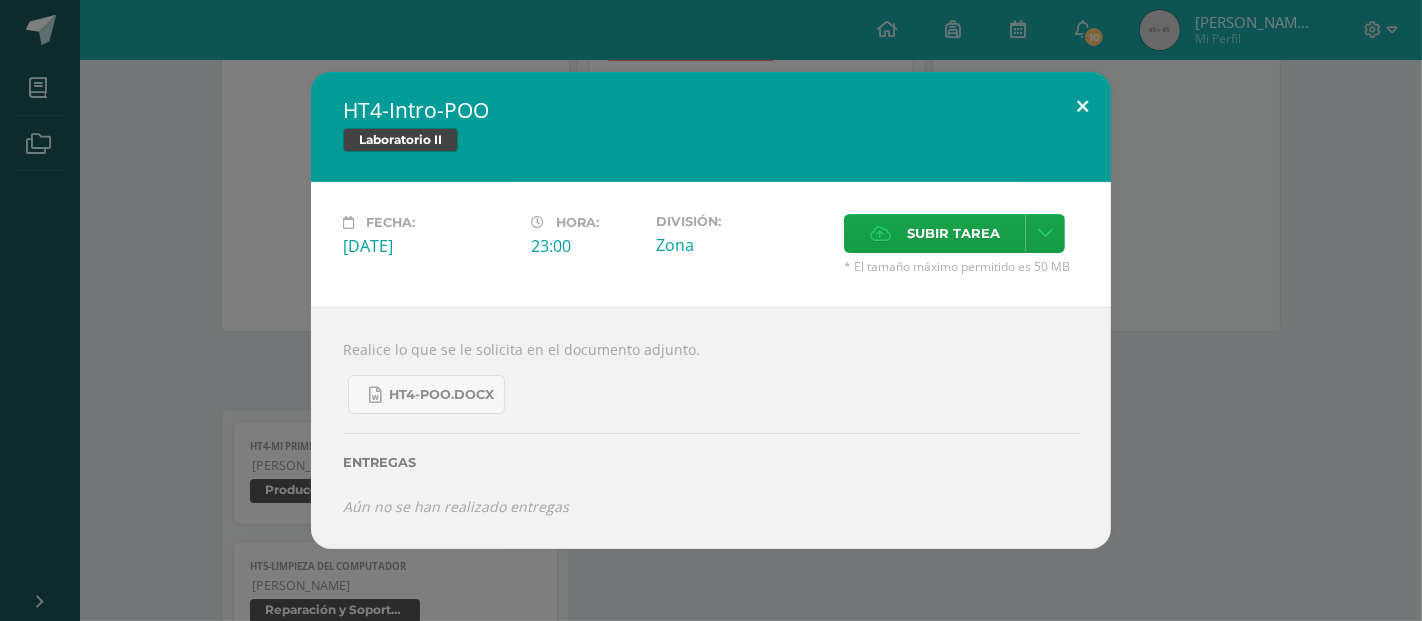 click at bounding box center (1082, 106) 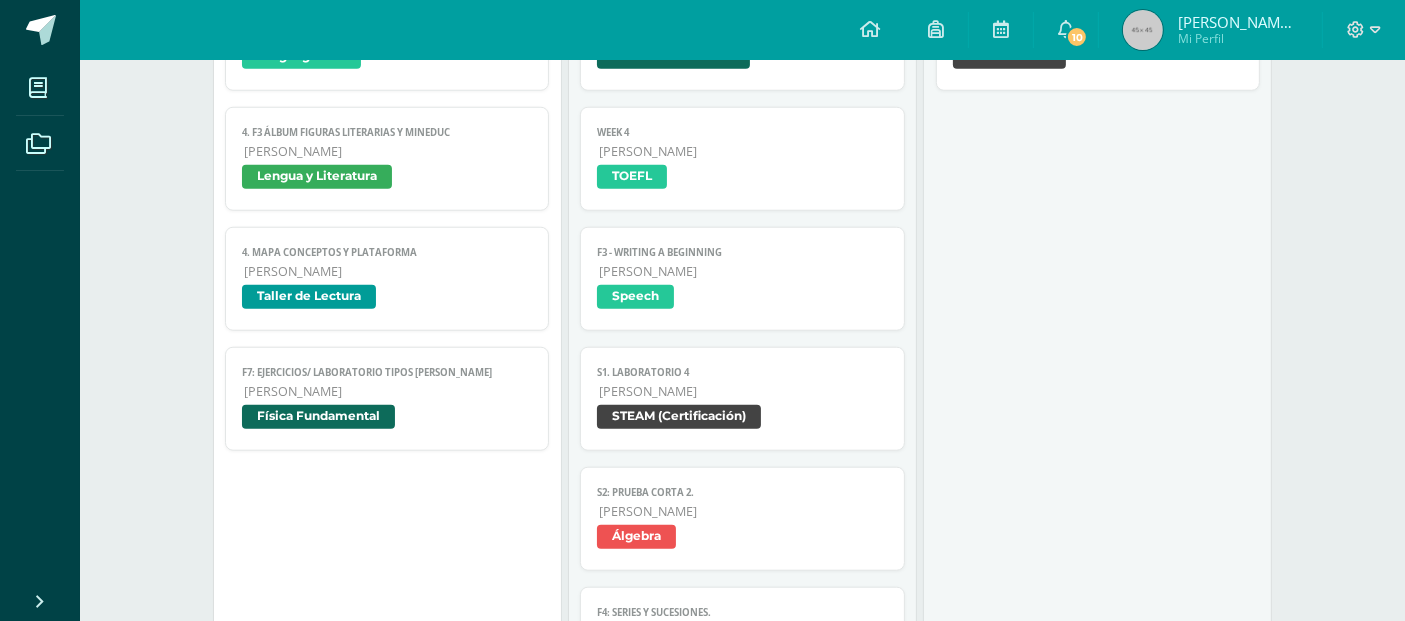 scroll, scrollTop: 1666, scrollLeft: 0, axis: vertical 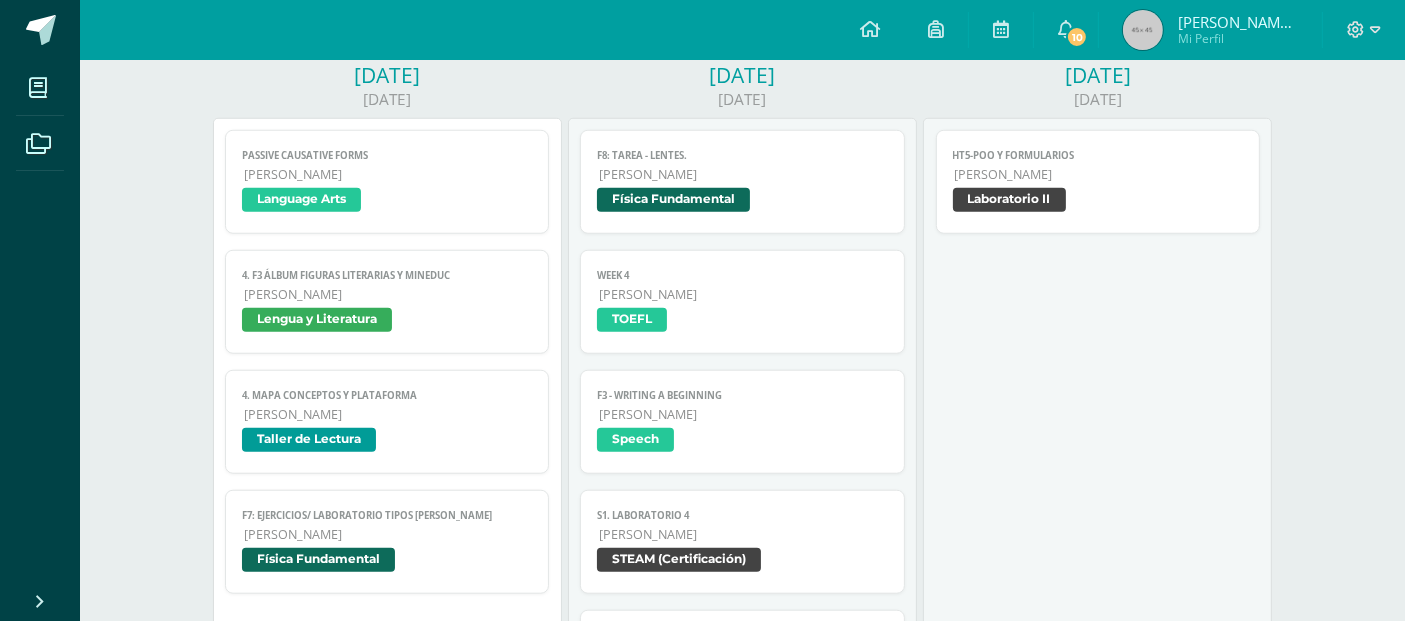 click on "HT5-POO y Formularios Quinto Bachillerato Laboratorio II" at bounding box center [1098, 182] 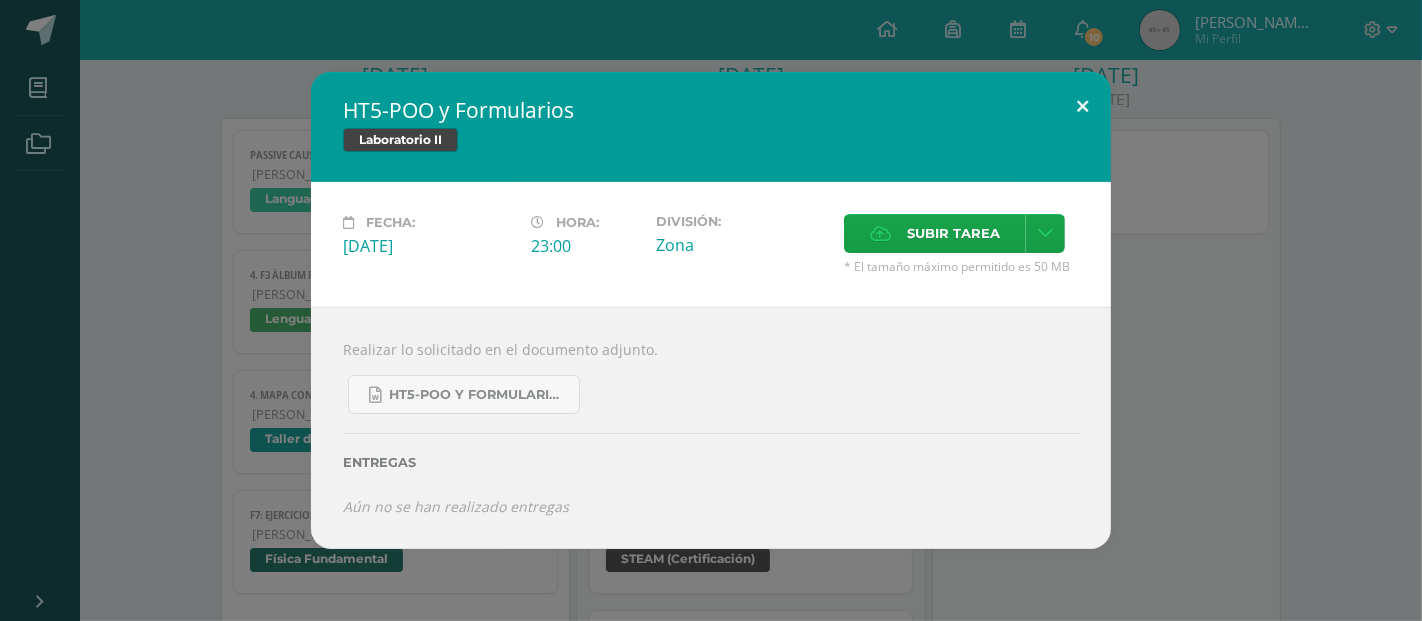 click at bounding box center [1082, 106] 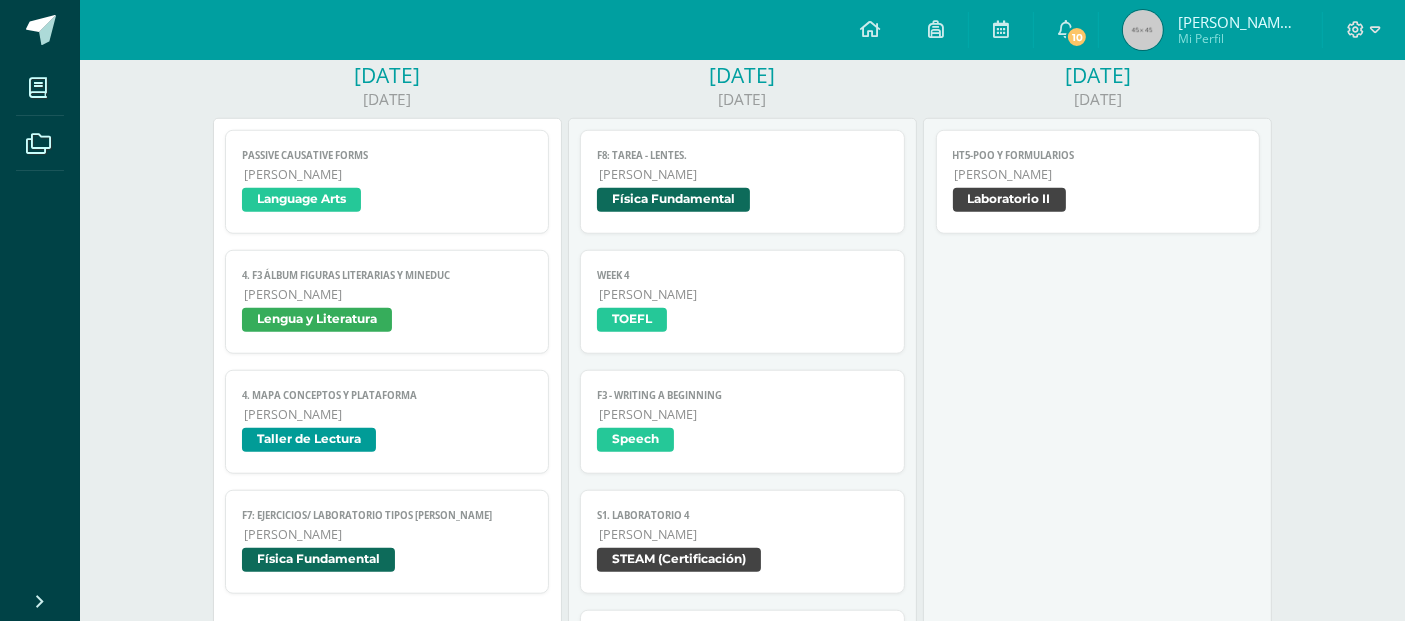 click on "HT5-POO y Formularios Quinto Bachillerato Laboratorio II" at bounding box center [1098, 182] 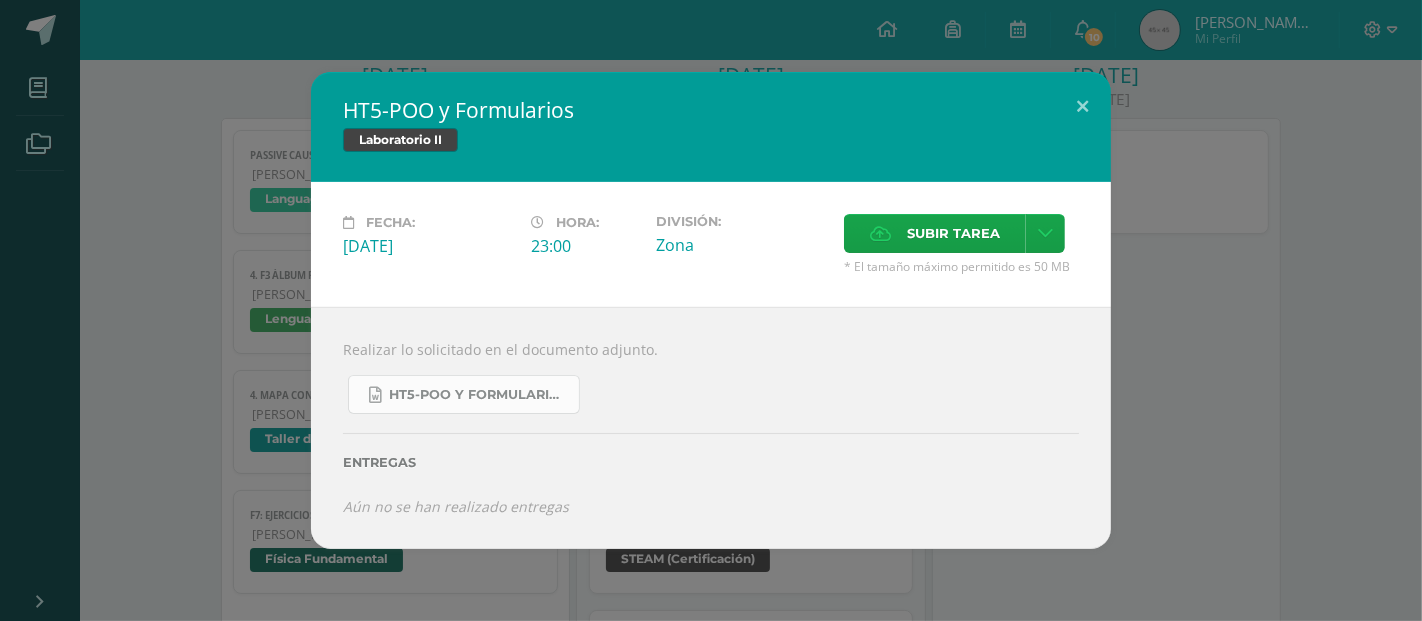 click on "HT5-POO y Formularios.docx" at bounding box center [479, 395] 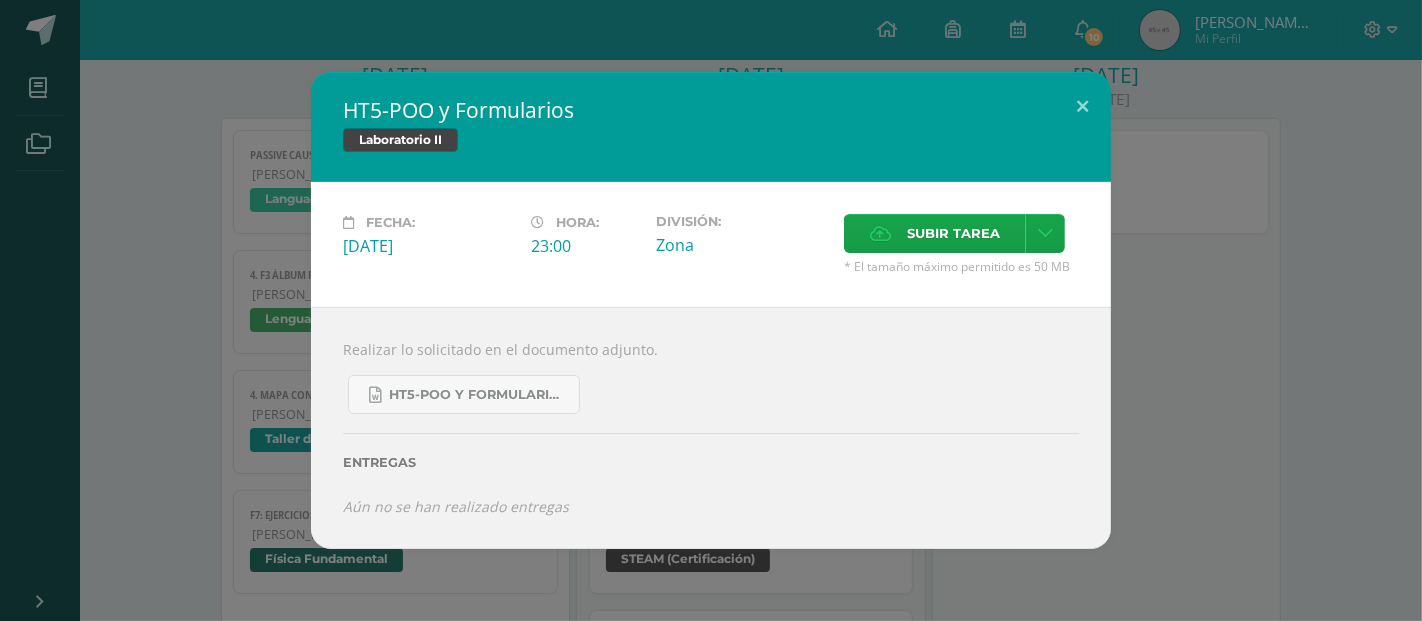 click on "HT5-POO y Formularios
Laboratorio II
Fecha:
[DATE][PERSON_NAME]:
23:00
División:
Zona
Subir tarea" at bounding box center (711, 310) 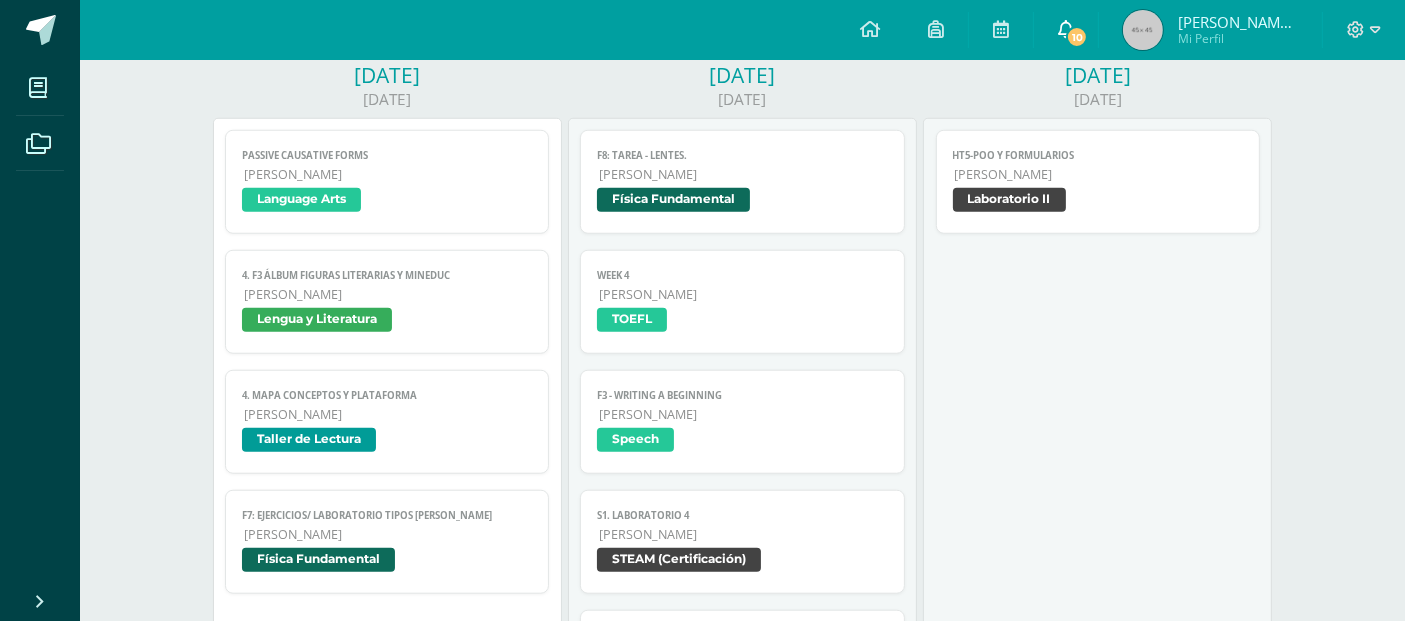 click on "10" at bounding box center [1077, 37] 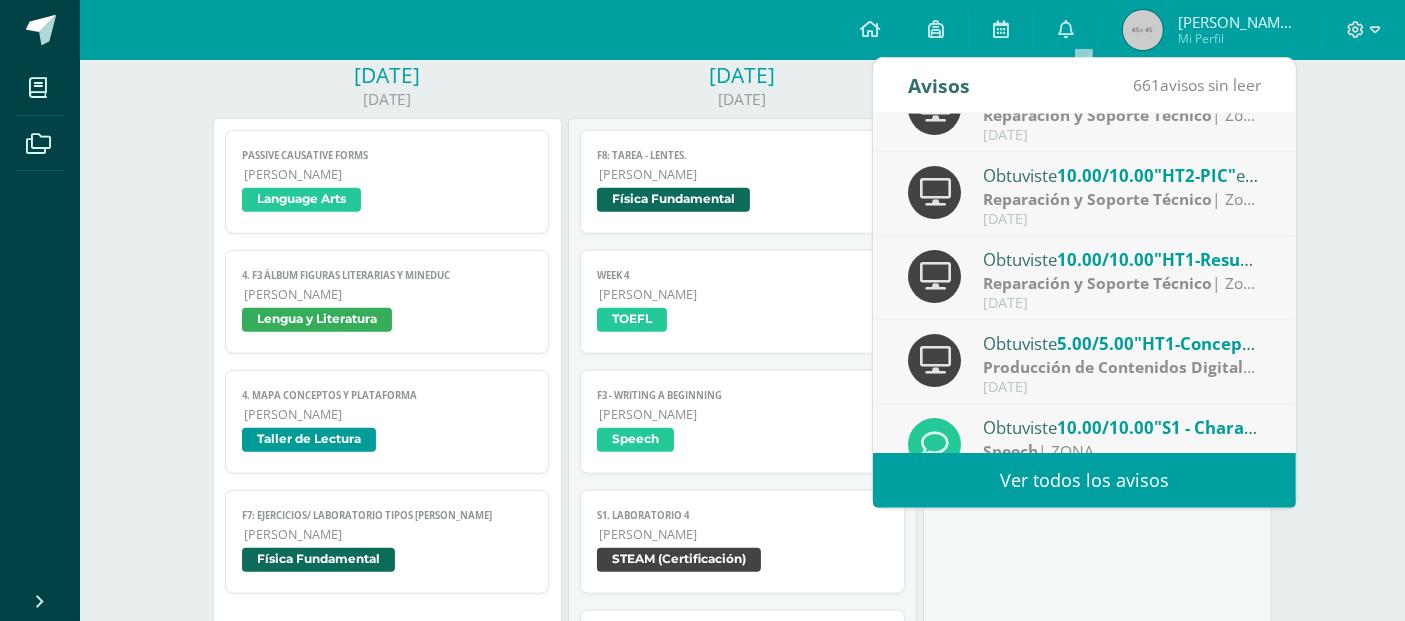 scroll, scrollTop: 332, scrollLeft: 0, axis: vertical 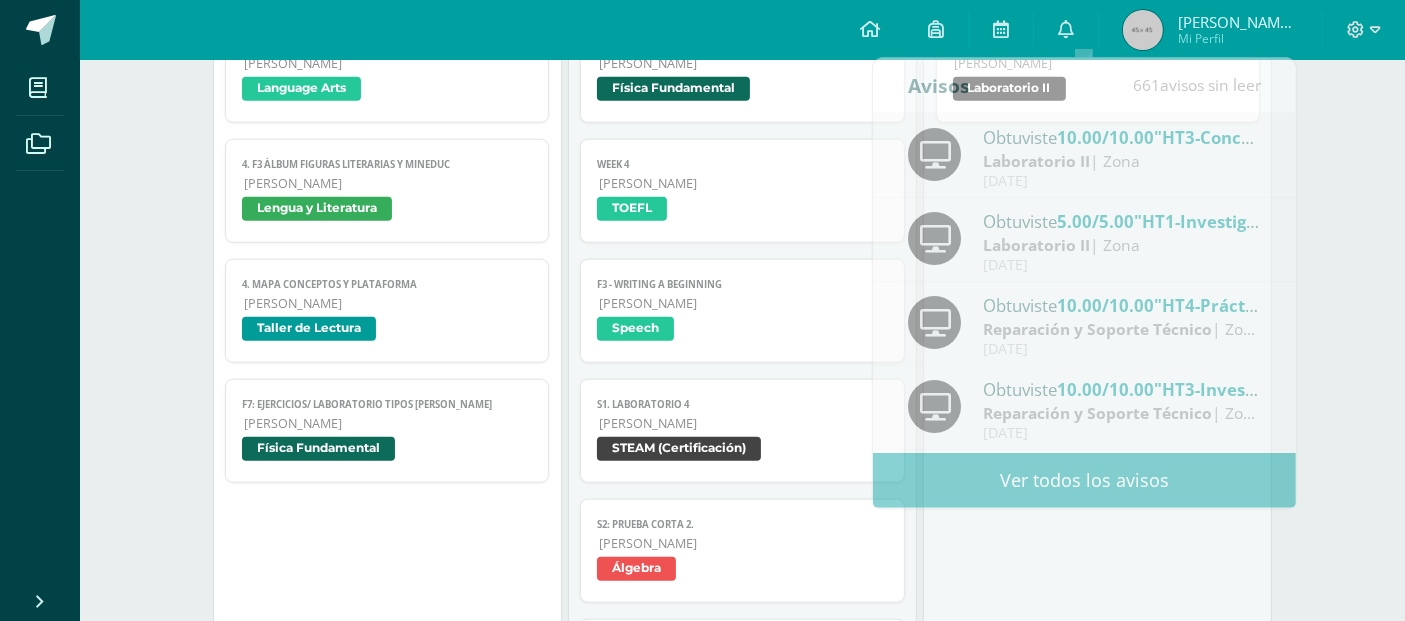 click on "HT5-POO y Formularios
Laboratorio II
Fecha:
[DATE][PERSON_NAME]:
23:00
División:
Zona
Subir tarea" at bounding box center [1097, 669] 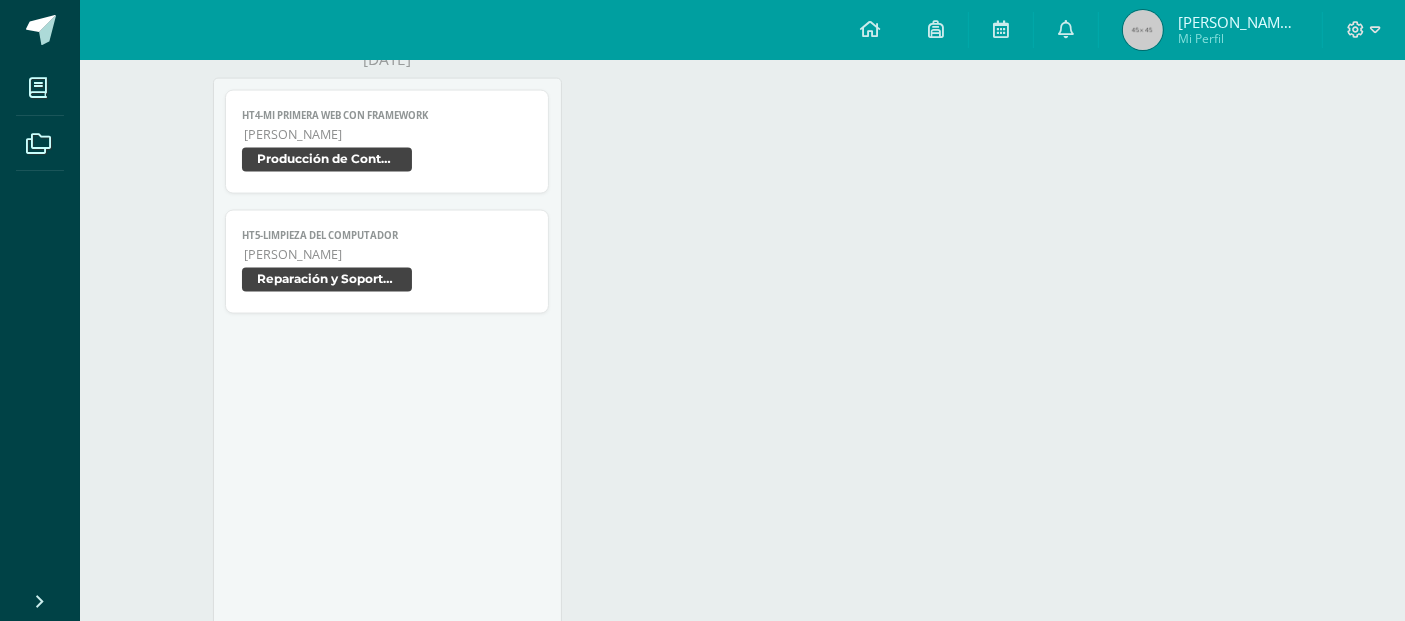 scroll, scrollTop: 3111, scrollLeft: 0, axis: vertical 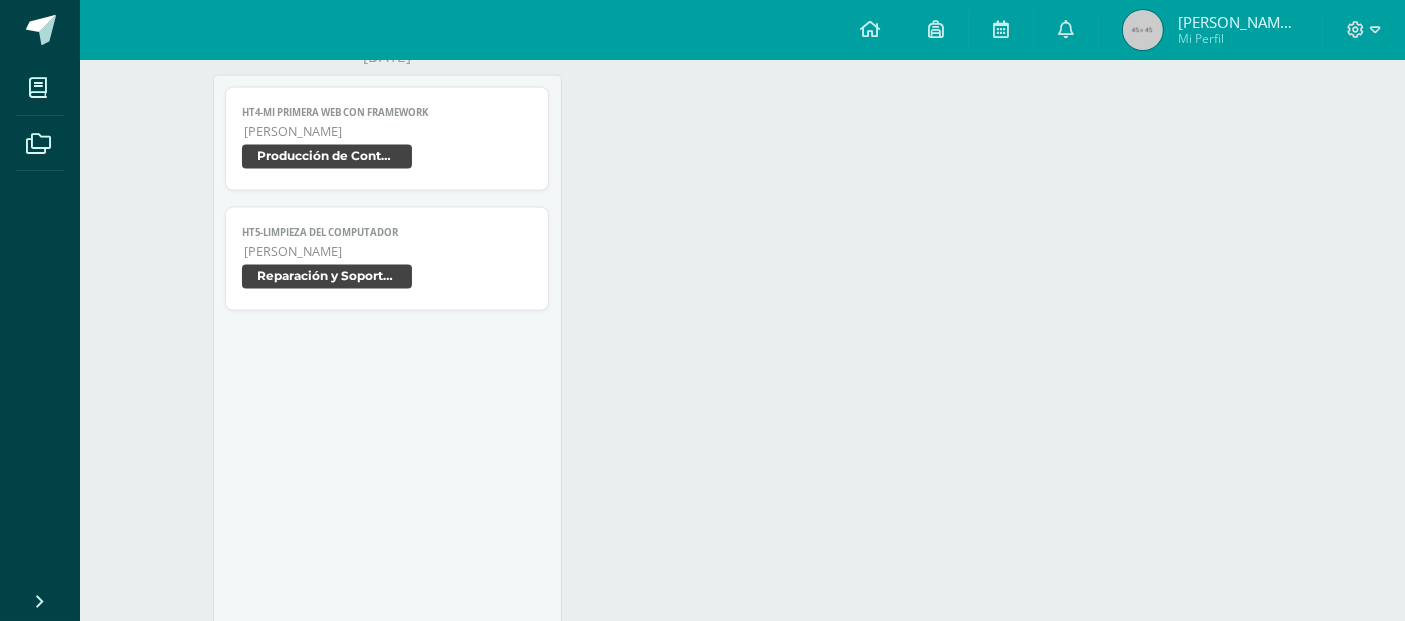 click on "Reparación y Soporte Técnico" at bounding box center (387, 279) 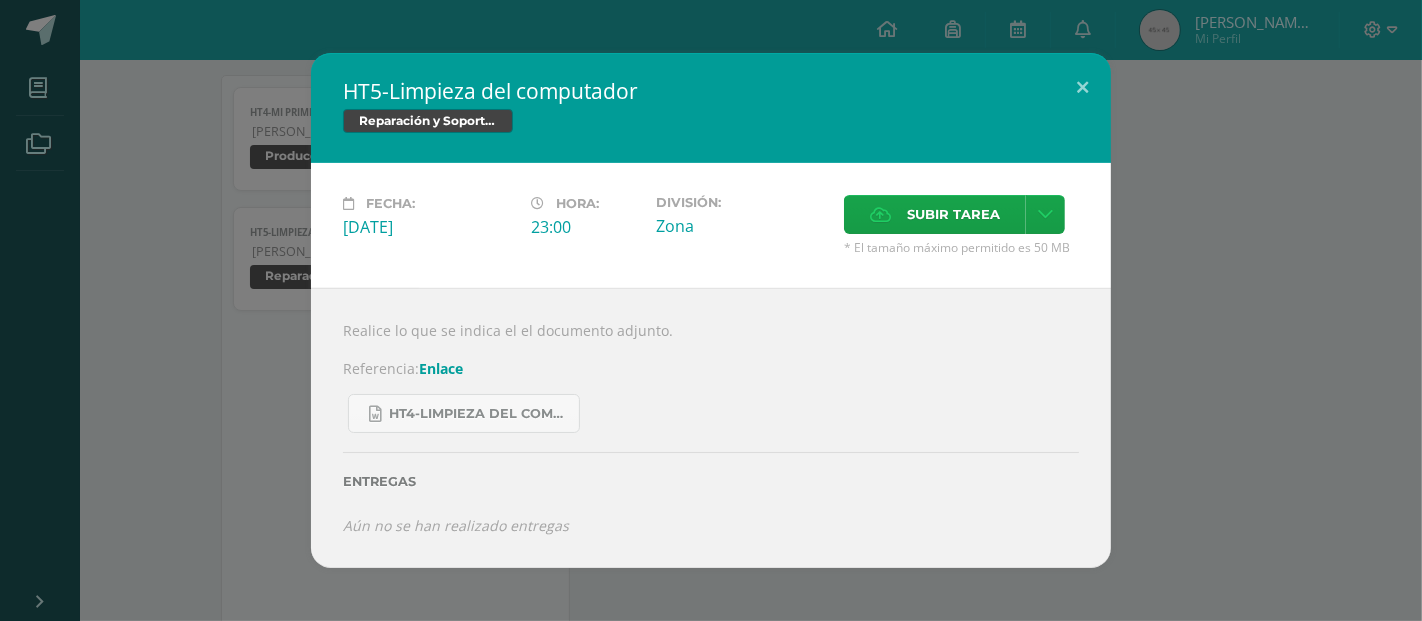 click on "Realice lo que se indica el el documento adjunto. Referencia:  Enlace
HT4-Limpieza del Computador.docx
Entregas
Aún no se han realizado entregas
¿Deseas retirar la entrega  ?
Esta acción no puede ser revertida
Remover
Cancelar" at bounding box center (711, 427) 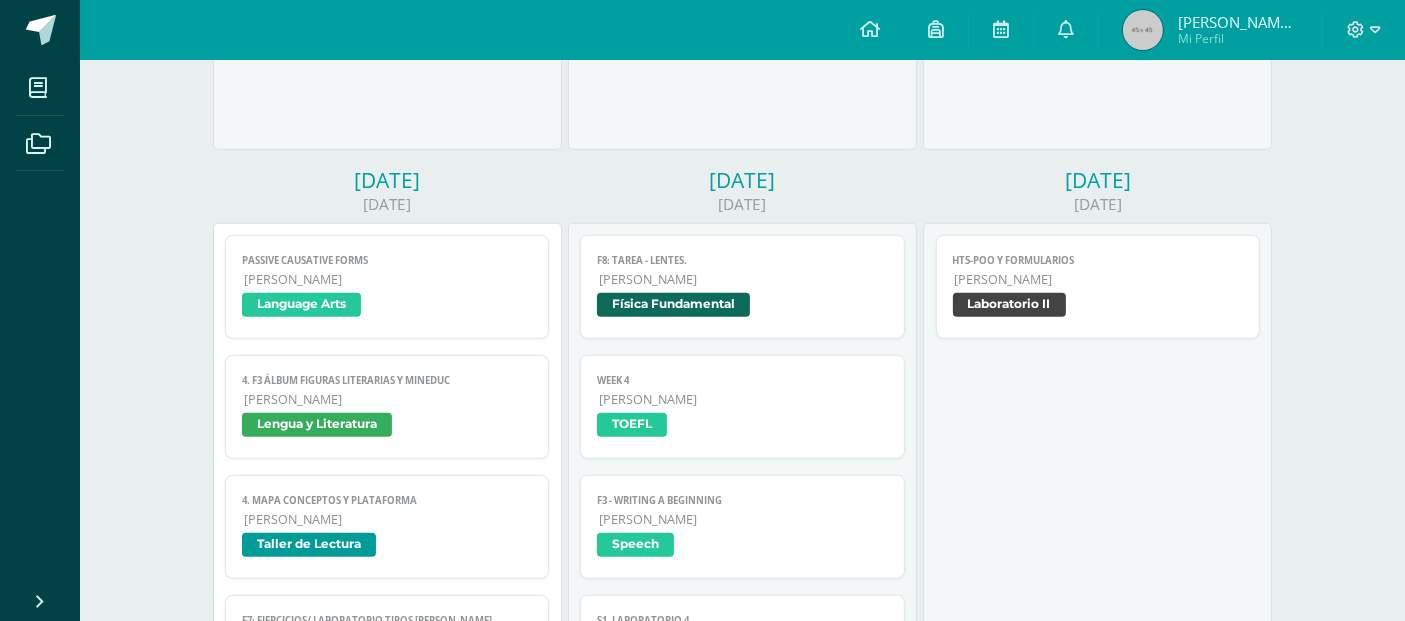 scroll, scrollTop: 1555, scrollLeft: 0, axis: vertical 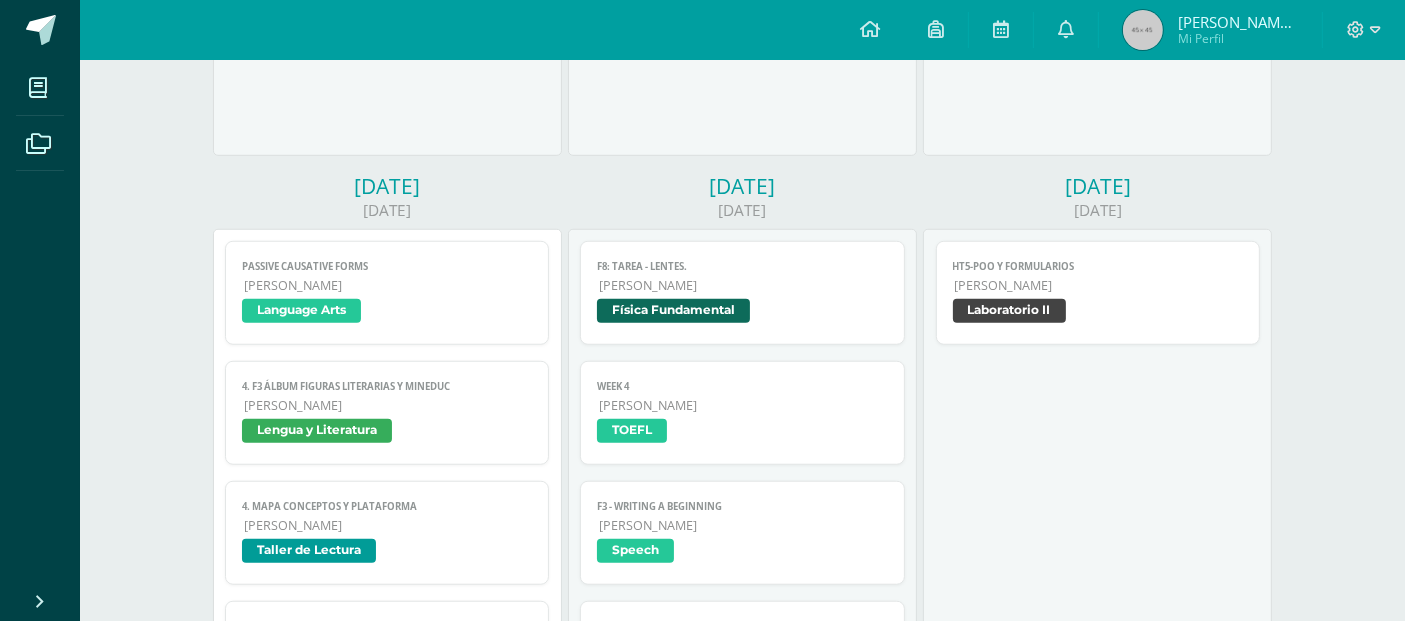 click on "[PERSON_NAME]" at bounding box center (743, 285) 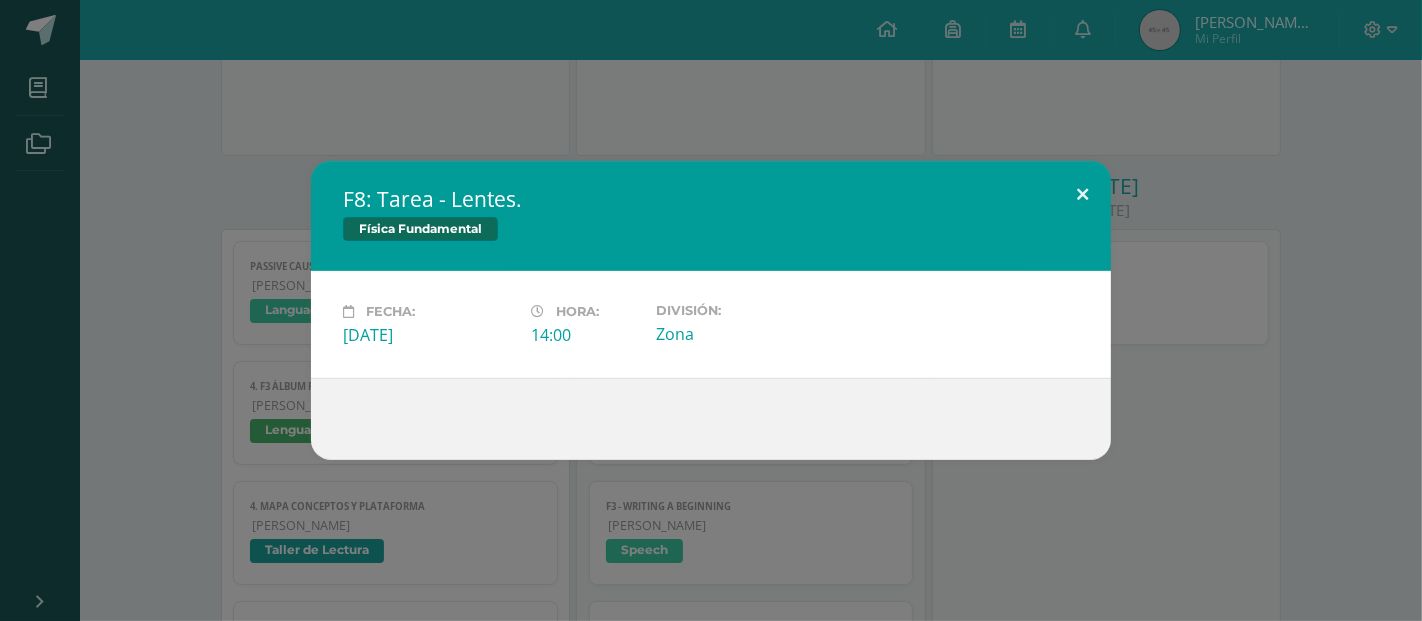 click at bounding box center (1082, 195) 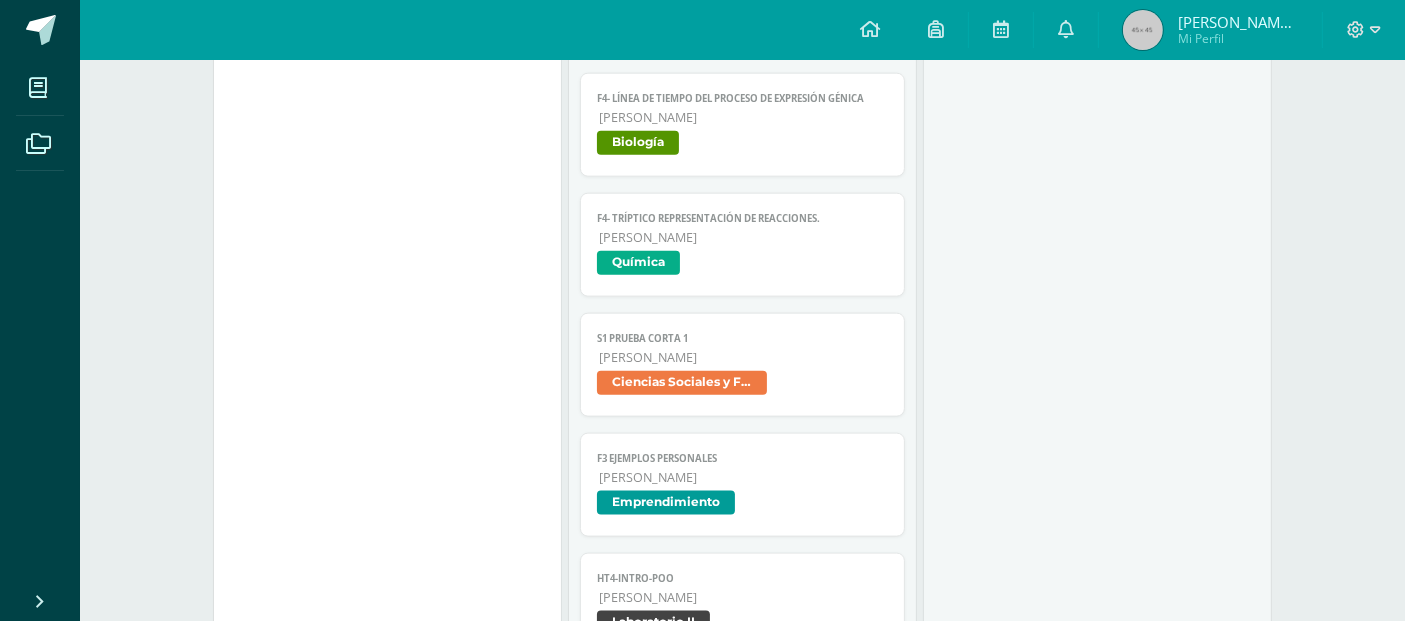 scroll, scrollTop: 2444, scrollLeft: 0, axis: vertical 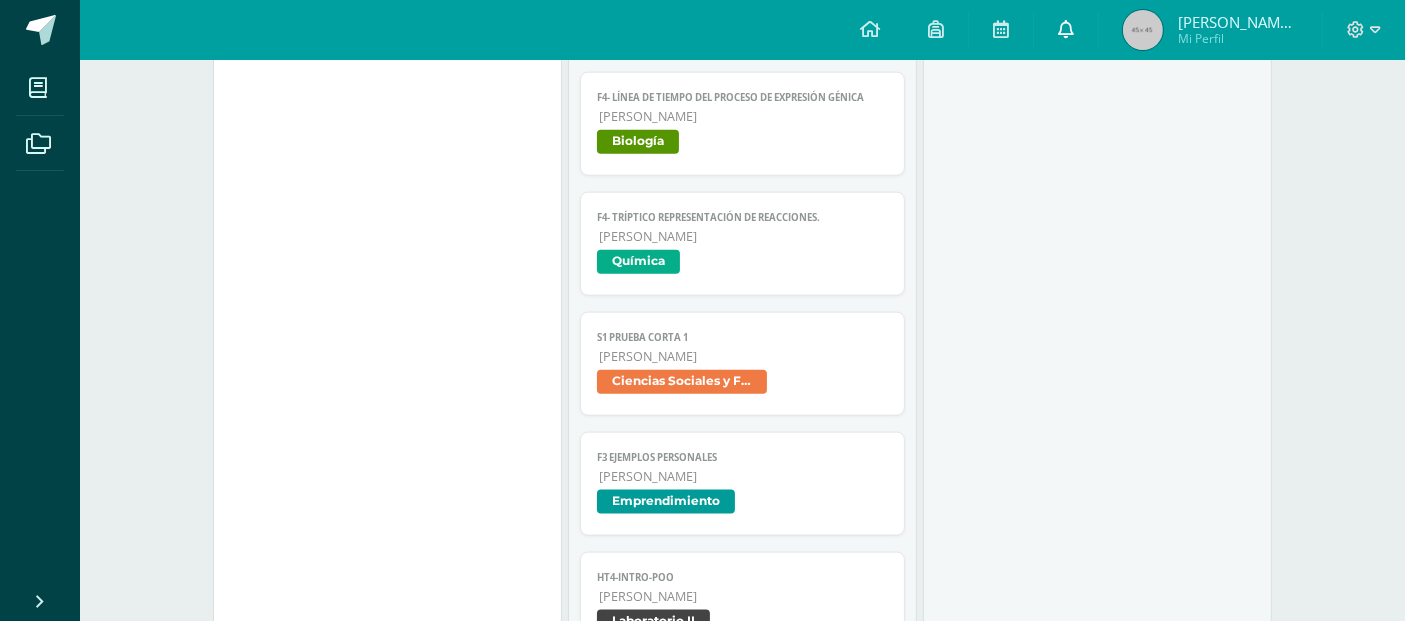 click on "0" at bounding box center (1066, 30) 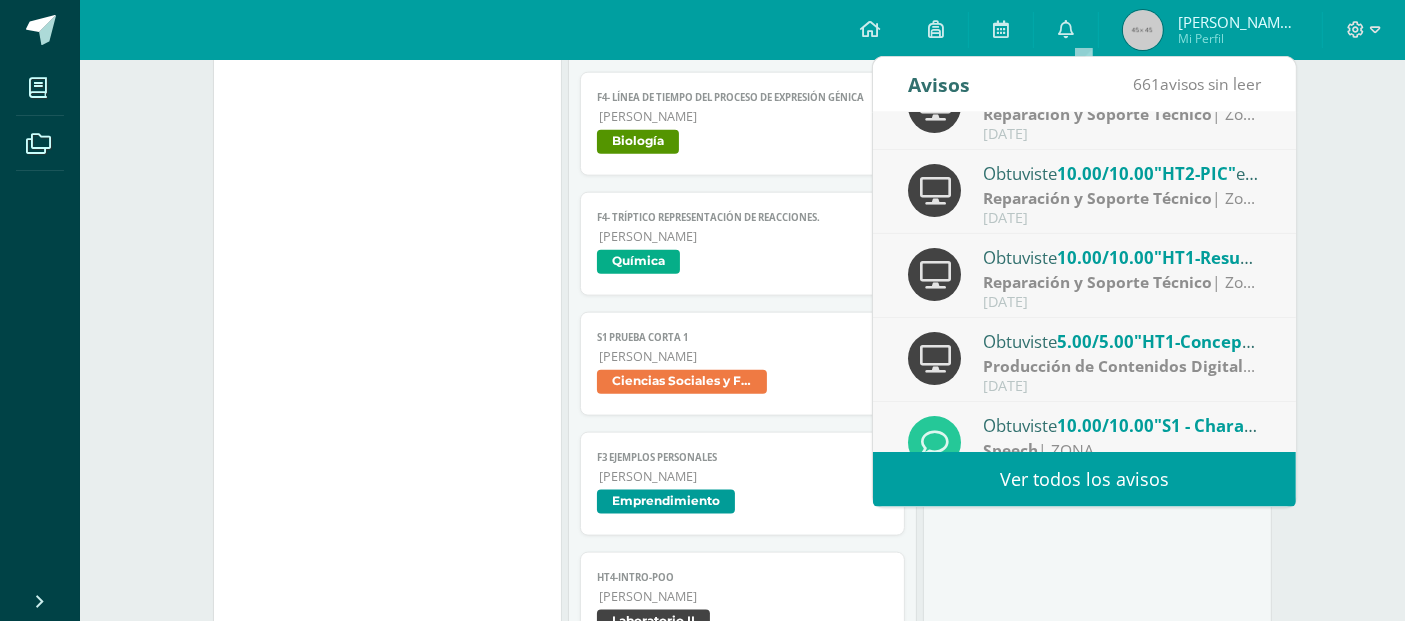 scroll, scrollTop: 332, scrollLeft: 0, axis: vertical 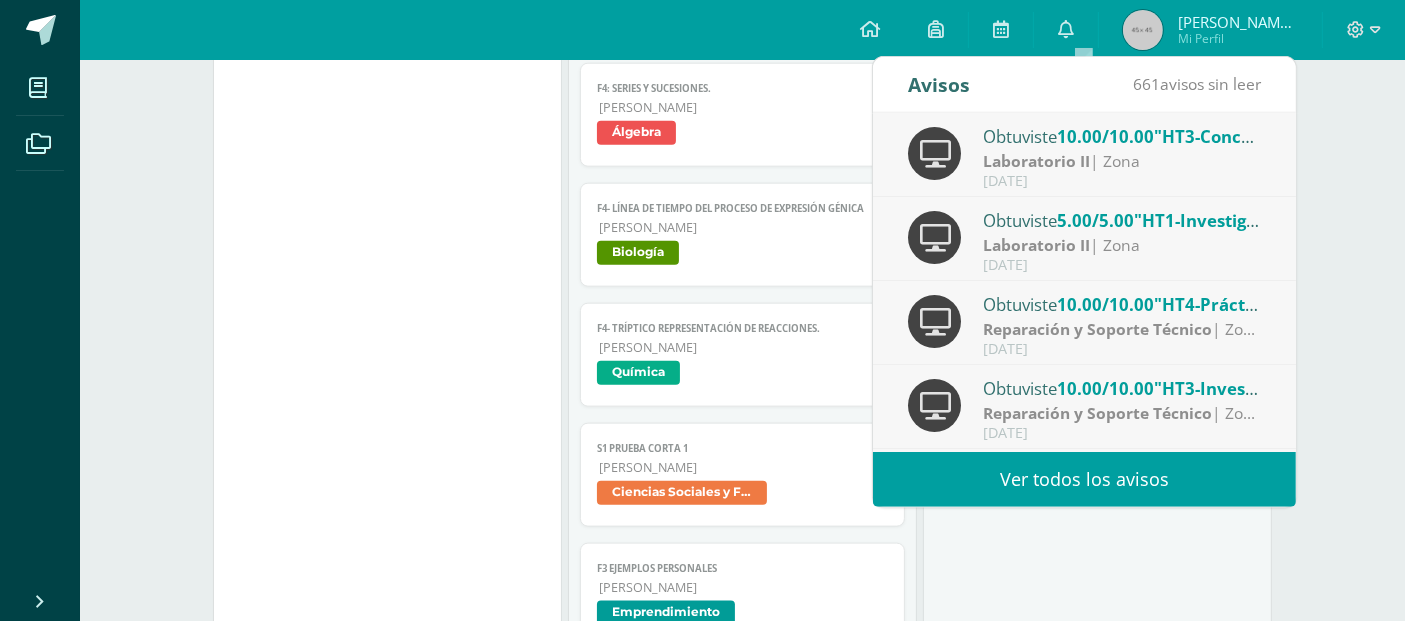 click on "[DATE]
Semana del  [DATE]  al  [DATE]
Semana
Mes
[DATE]
HT3-Conceptos Básicos
Laboratorio II
Cargando contenido HT3-Conceptos Básicos Quinto Bachillerato Laboratorio II HT2-HTML Básico
Producción de Contenidos Digitales
Cargando contenido HT2-HTML Básico [PERSON_NAME] Producción de Contenidos Digitales HT4-Práctica de problemas
Reparación y Soporte Técnico
Cargando contenido HT4-Práctica de problemas Quinto Bachillerato Reparación y Soporte Técnico F6: Tarea - Espejos.
Física Fundamental
Cargando contenido F6: Tarea - Espejos. [PERSON_NAME] Física Fundamental" at bounding box center (743, 41) 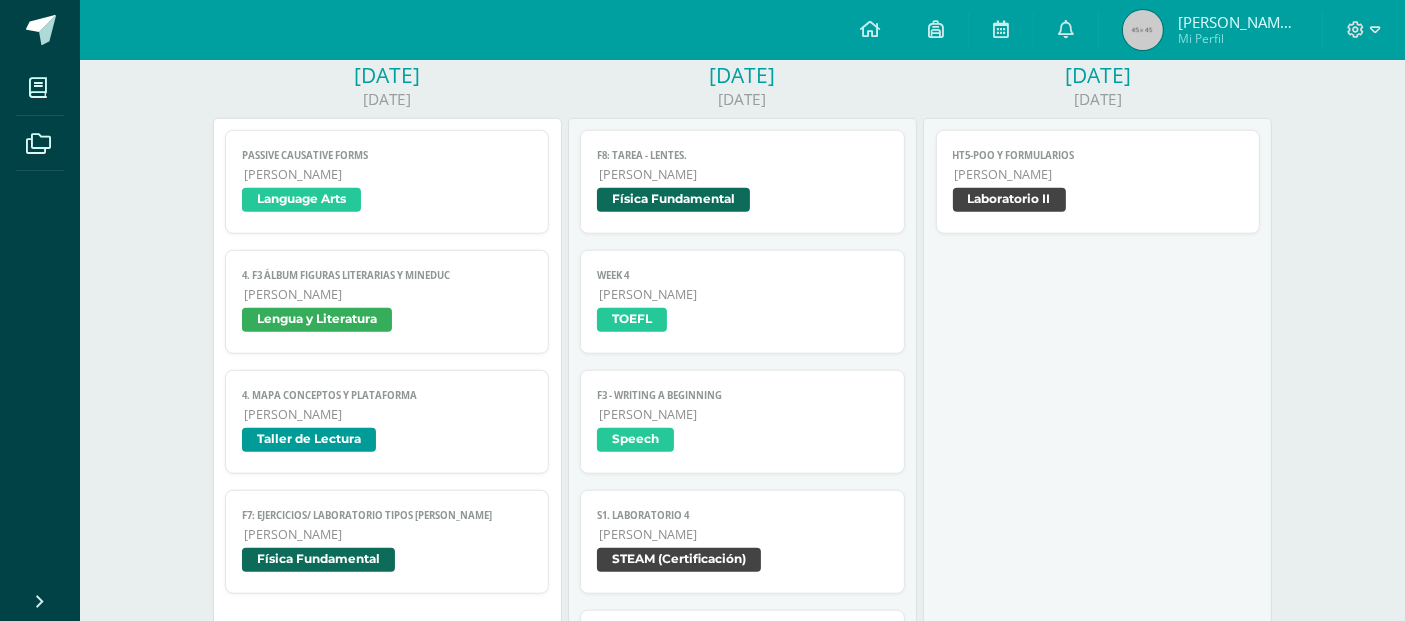 scroll, scrollTop: 1777, scrollLeft: 0, axis: vertical 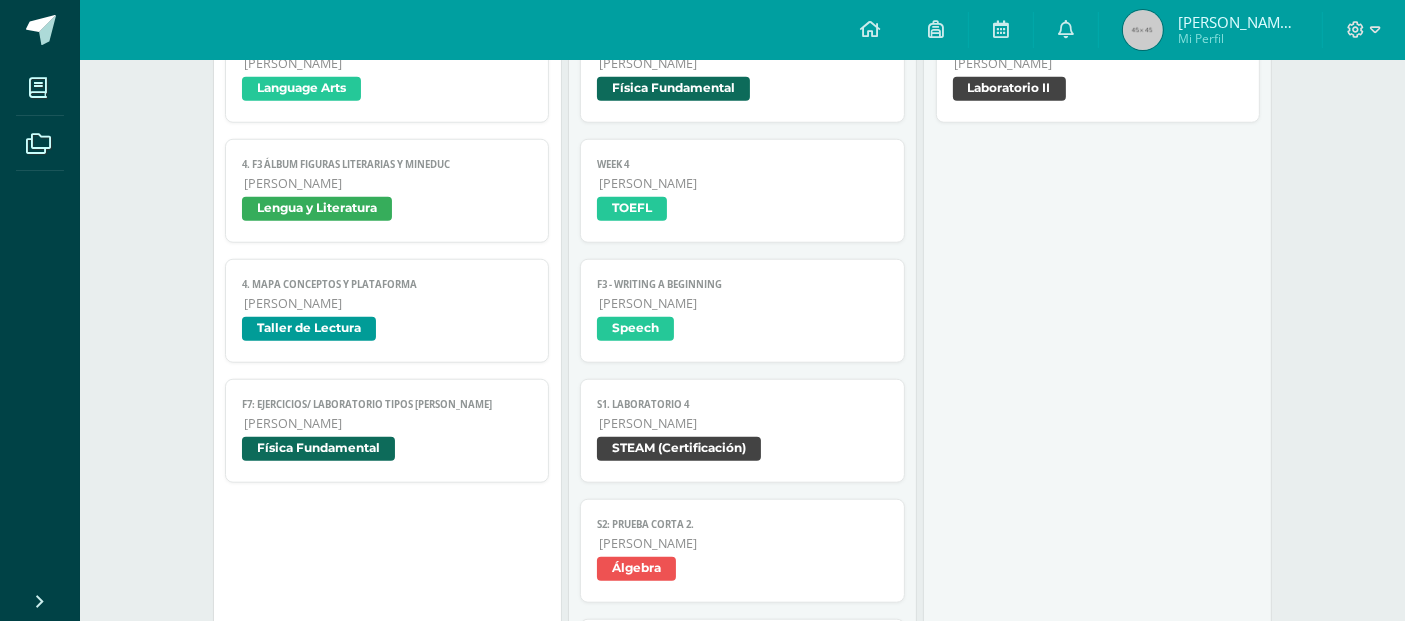 click on "[PERSON_NAME]" at bounding box center [388, 423] 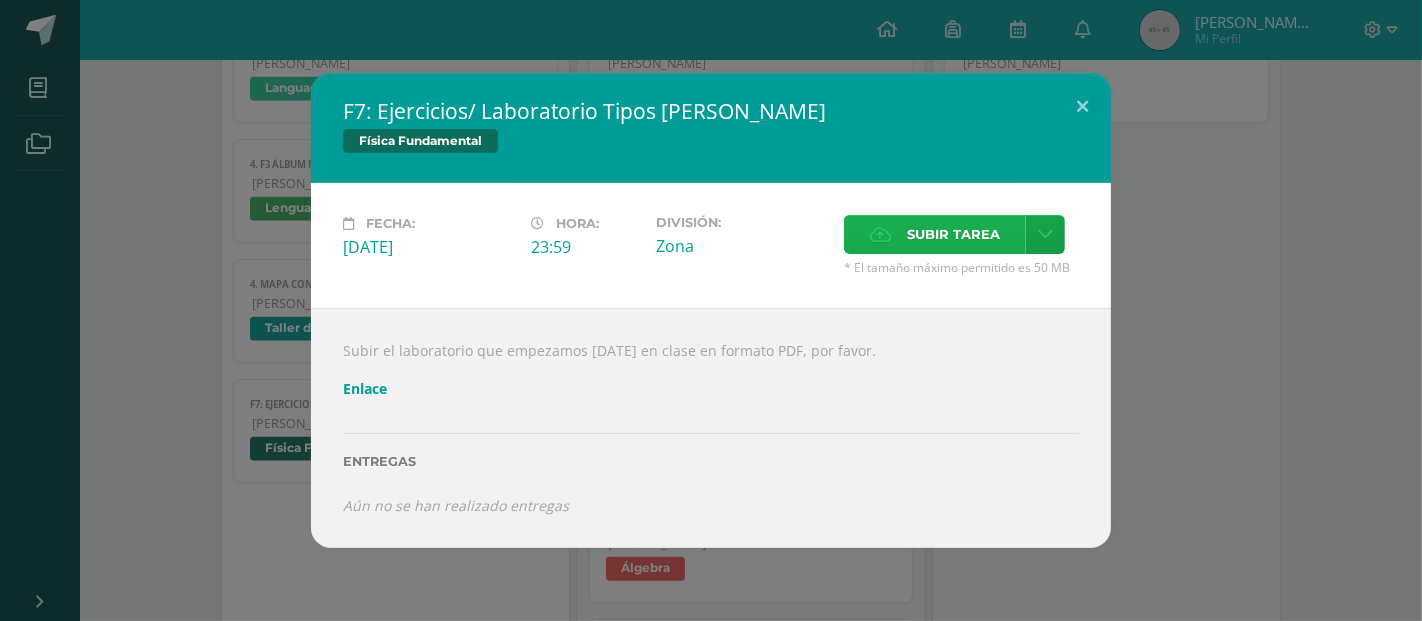 click on "Subir tarea" at bounding box center [953, 234] 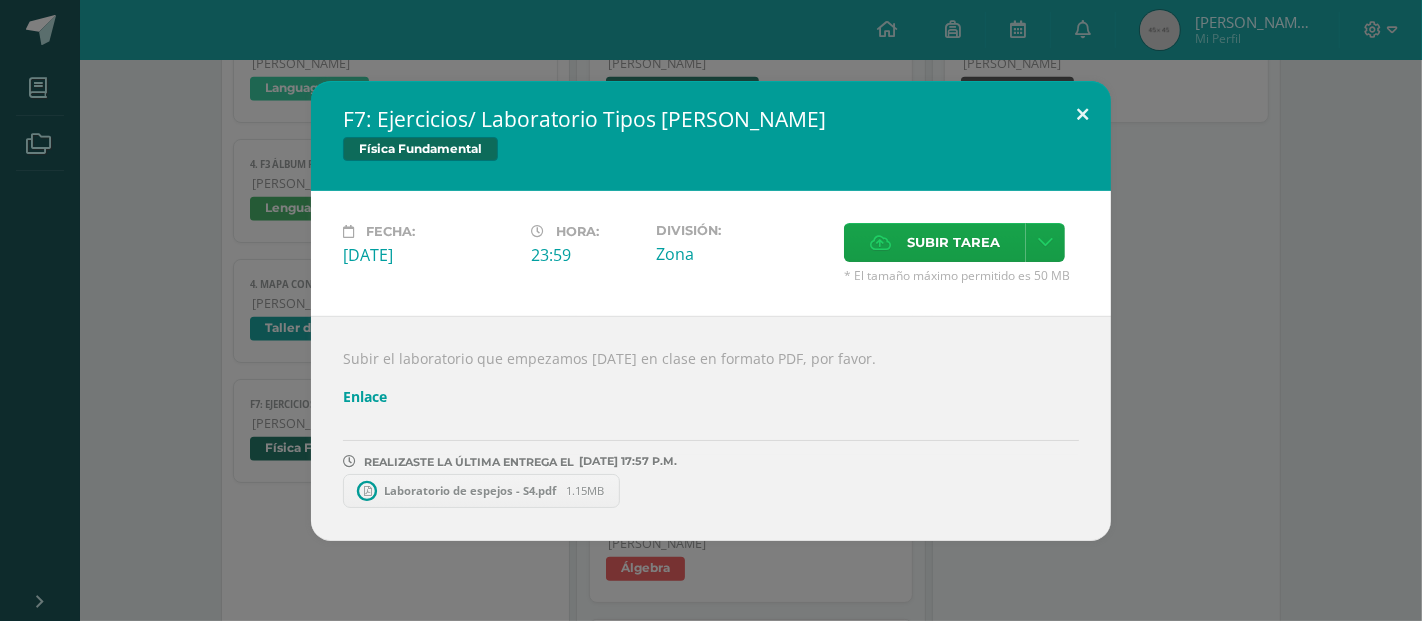 click at bounding box center [1082, 115] 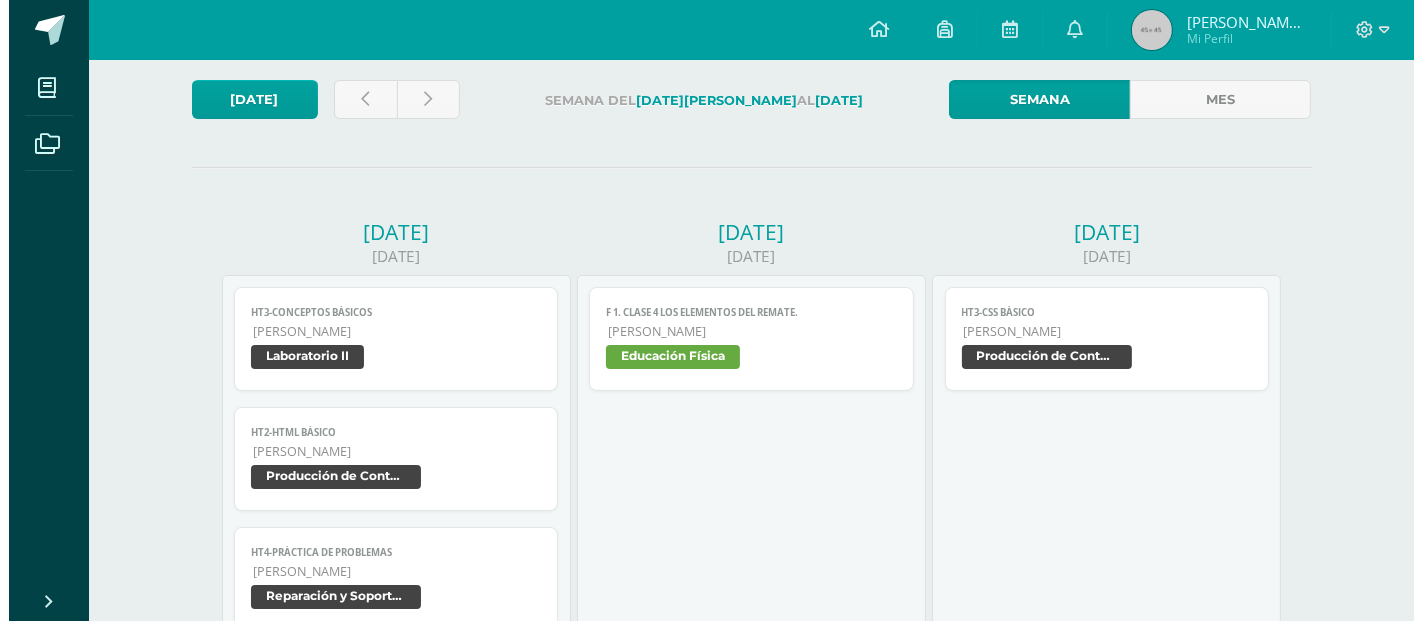 scroll, scrollTop: 333, scrollLeft: 0, axis: vertical 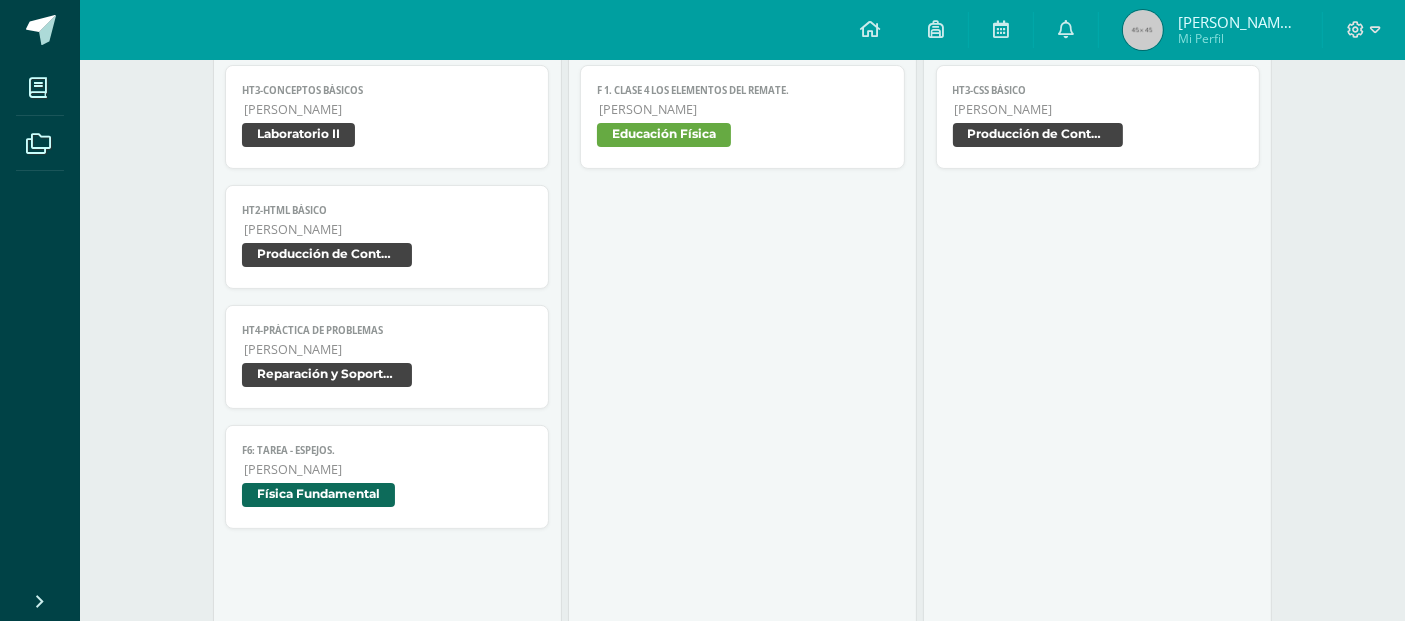 click on "Física Fundamental" at bounding box center (387, 497) 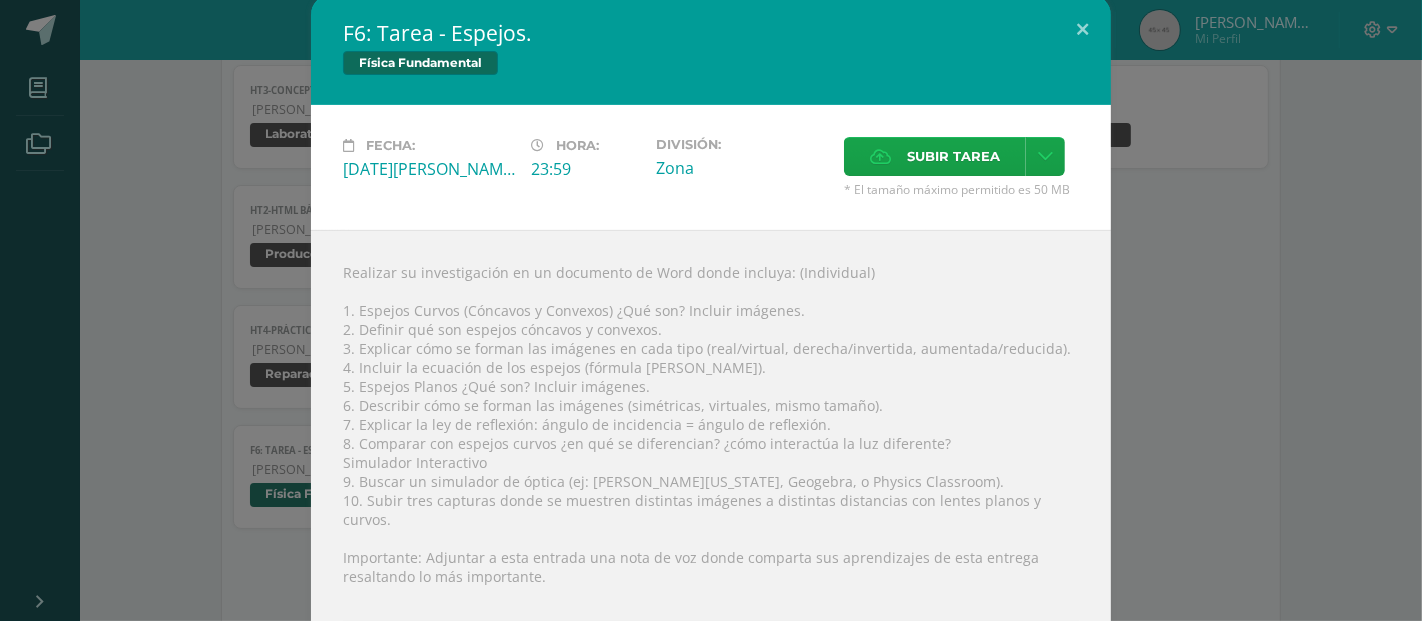 scroll, scrollTop: 0, scrollLeft: 0, axis: both 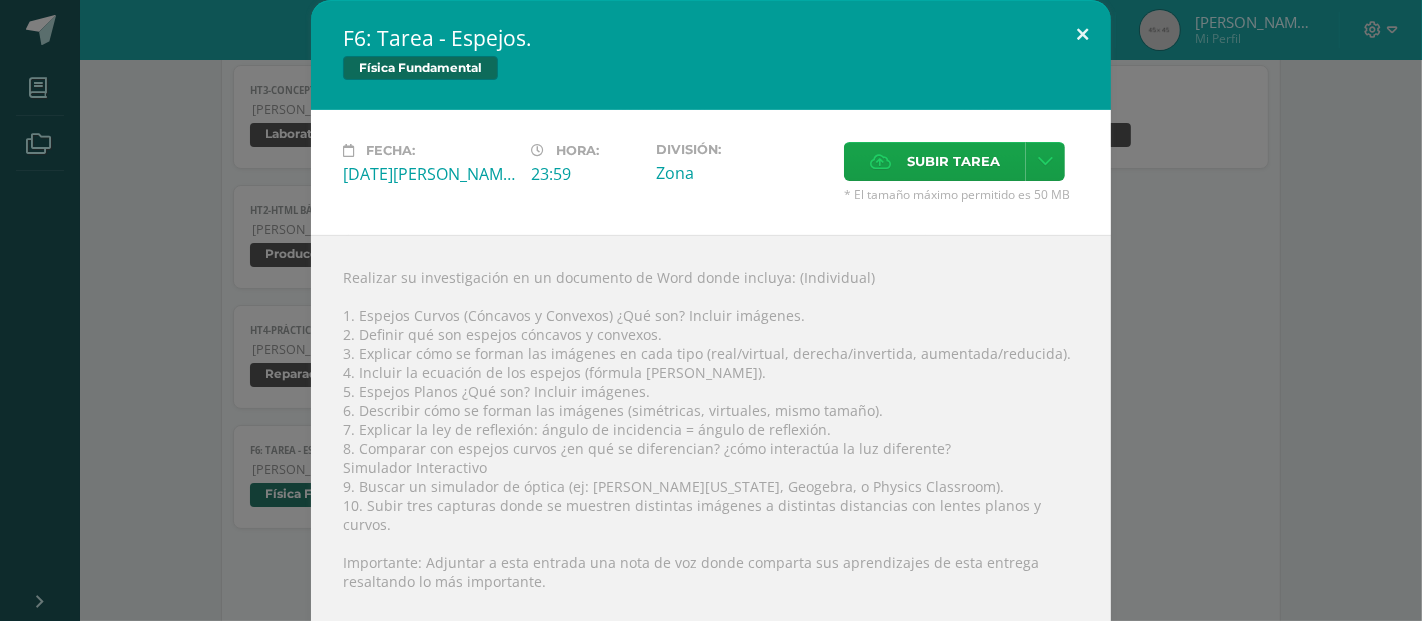 click at bounding box center [1082, 34] 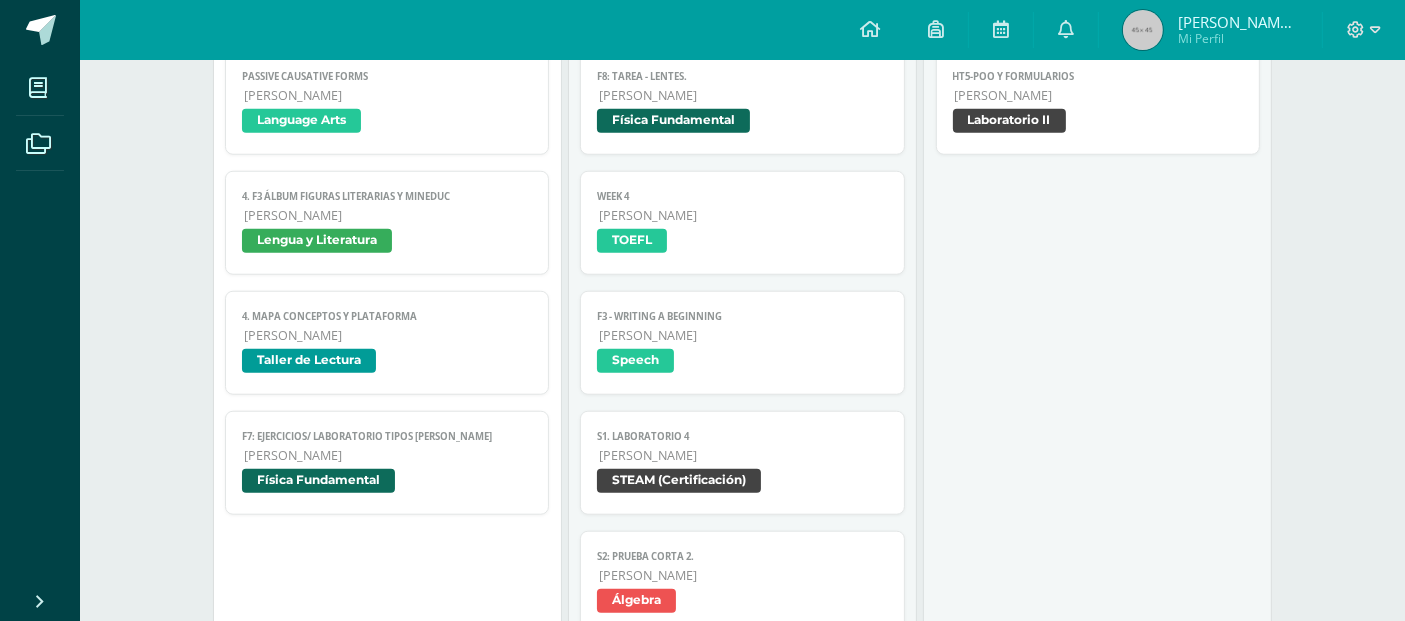 scroll, scrollTop: 1666, scrollLeft: 0, axis: vertical 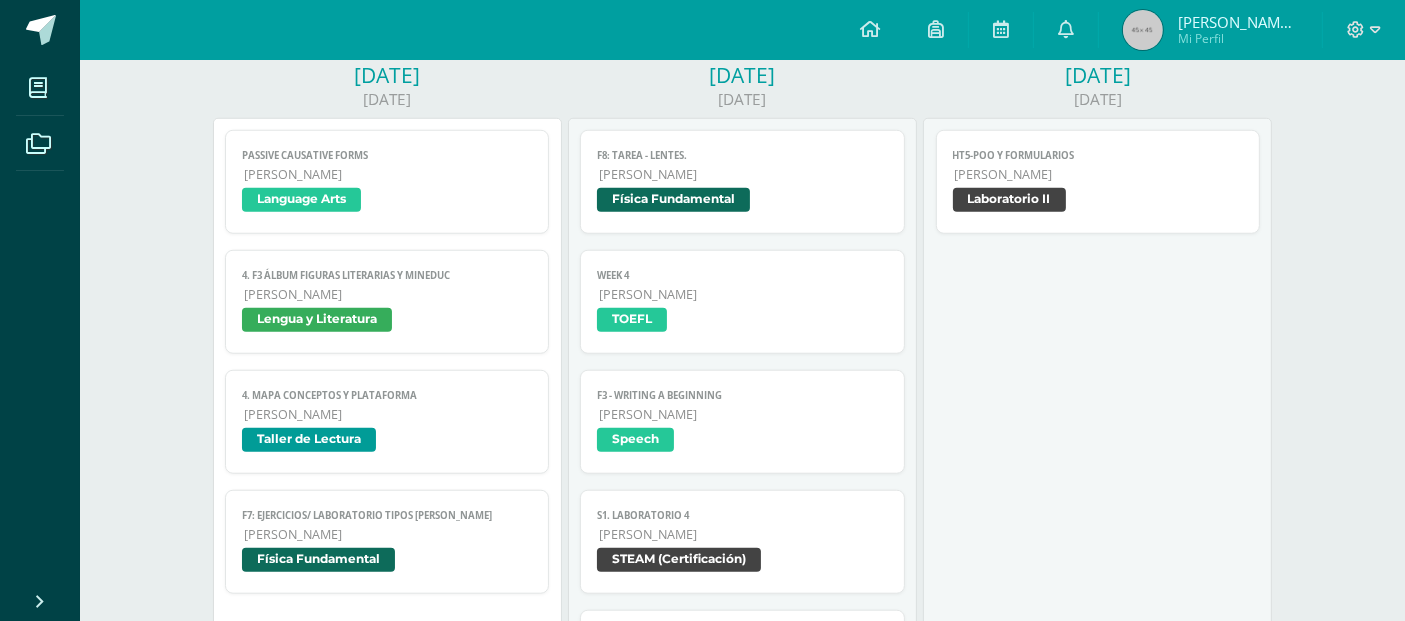 click on "F8: Tarea - Lentes. [PERSON_NAME] Física Fundamental" at bounding box center (742, 182) 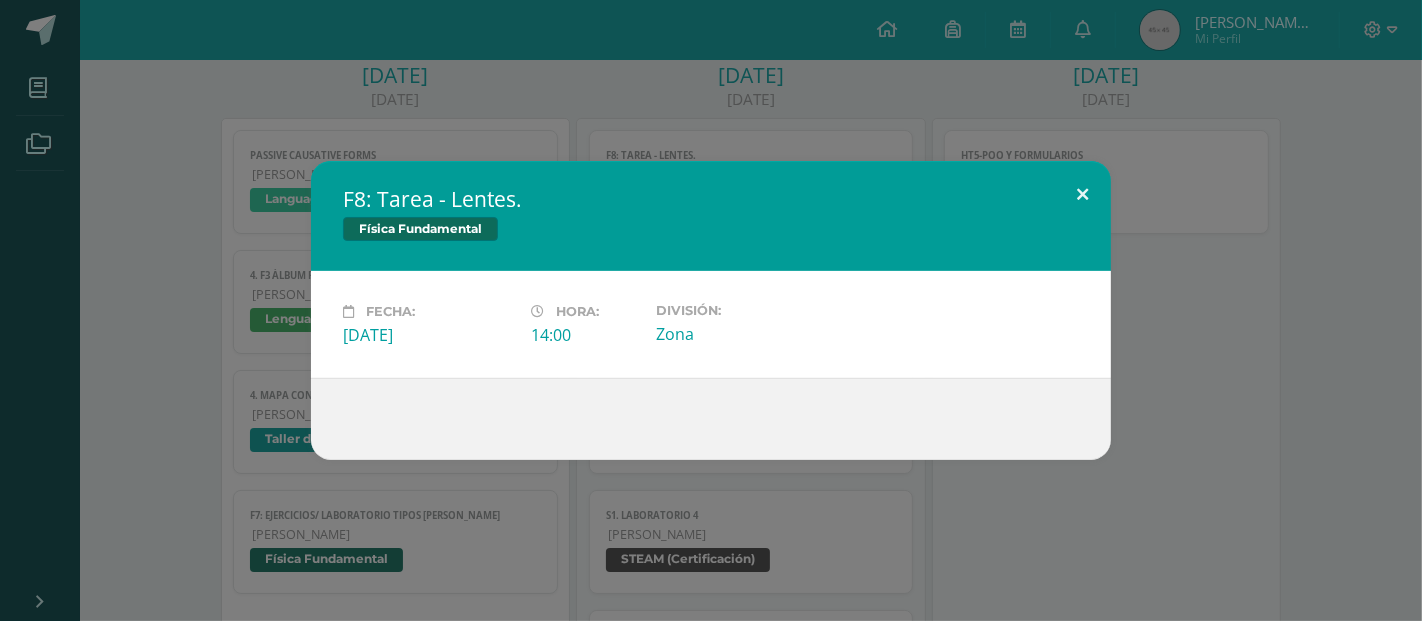 click at bounding box center [1082, 195] 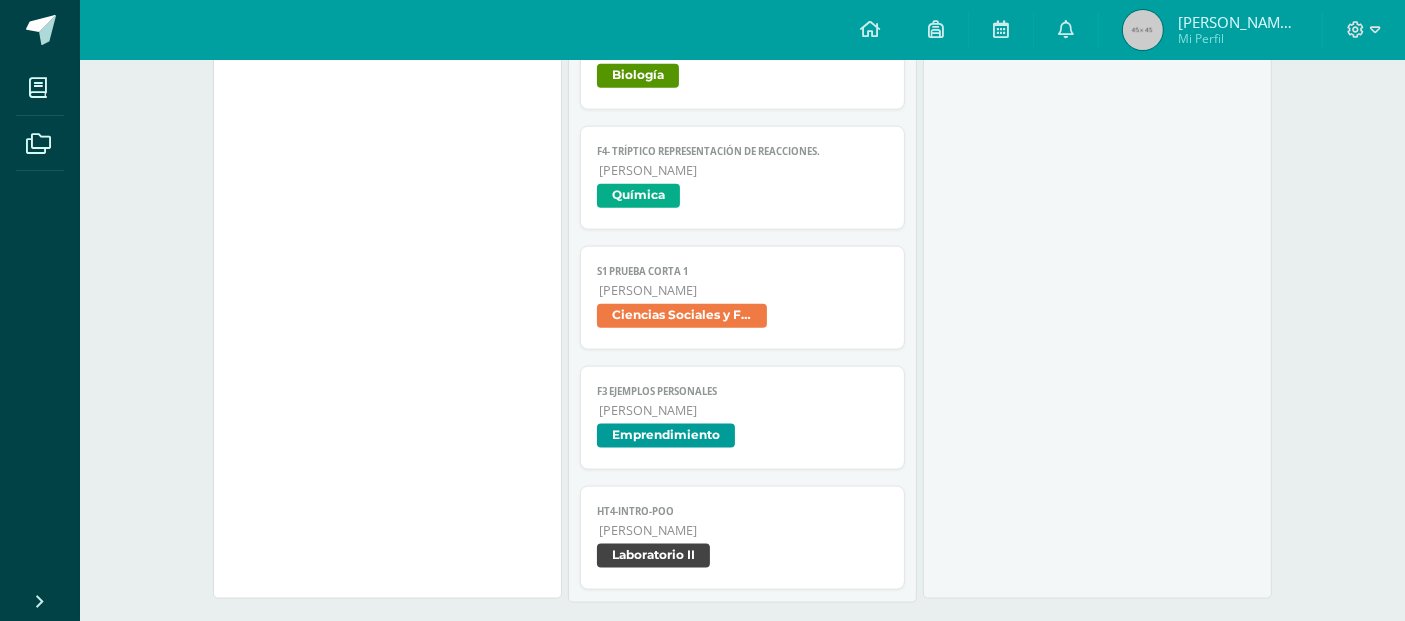 scroll, scrollTop: 2555, scrollLeft: 0, axis: vertical 